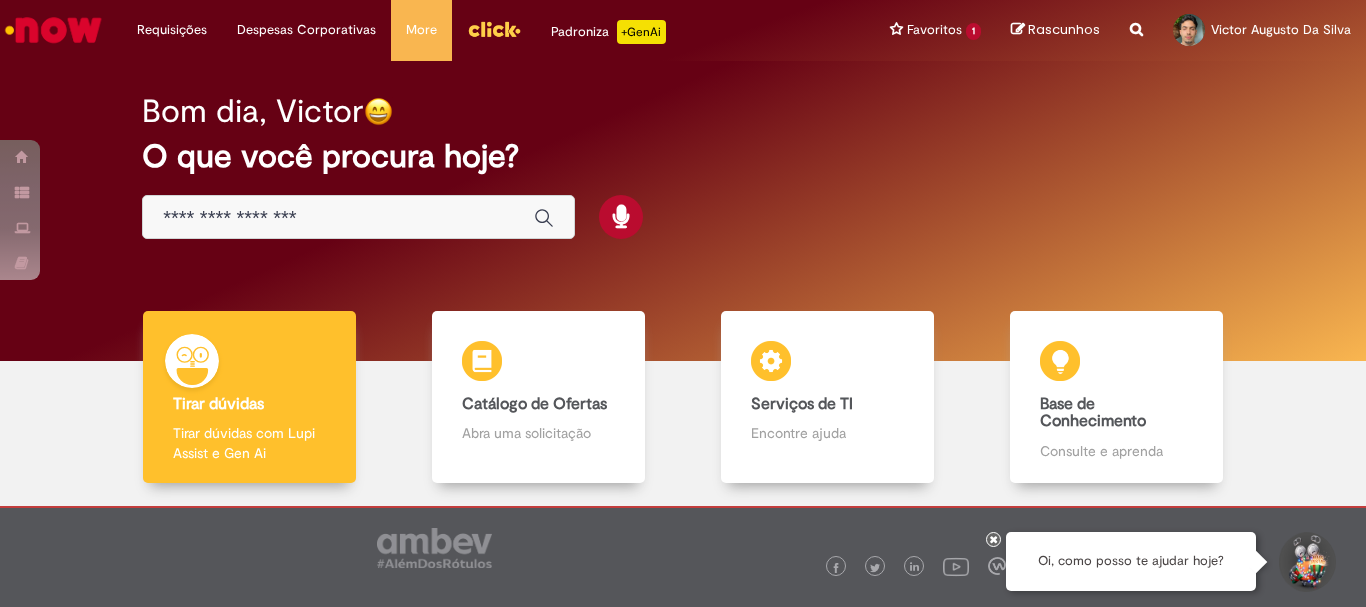 scroll, scrollTop: 0, scrollLeft: 0, axis: both 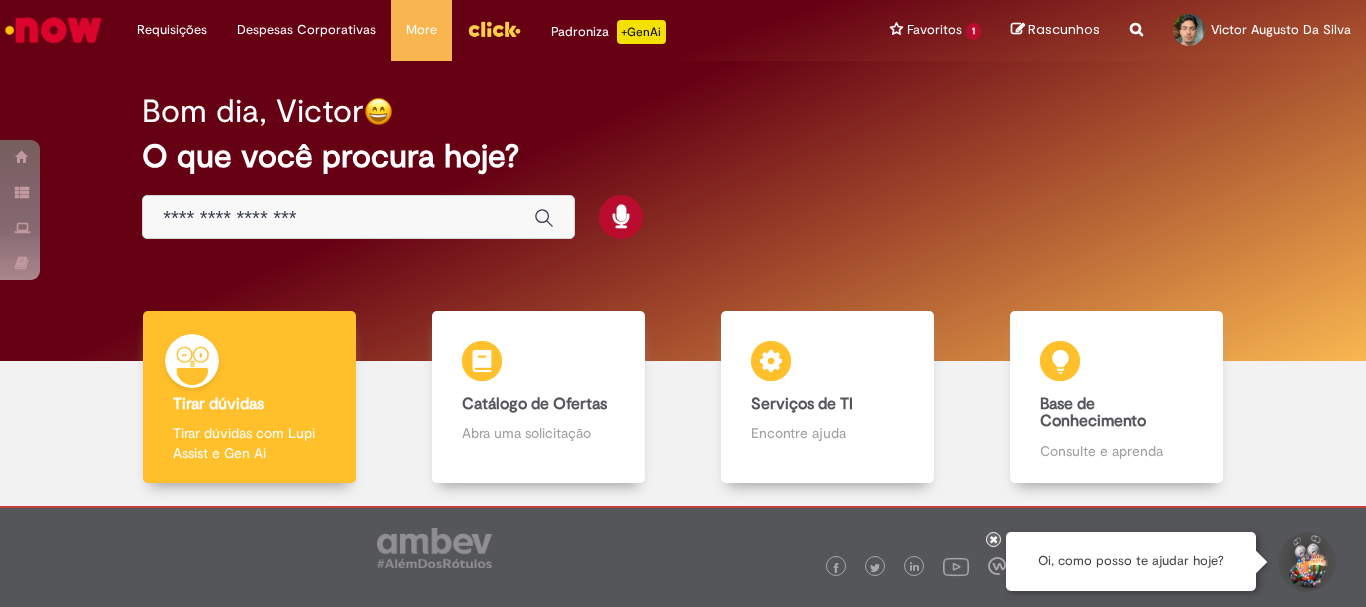 click on "Bom dia, Victor
O que você procura hoje?" at bounding box center (683, 211) 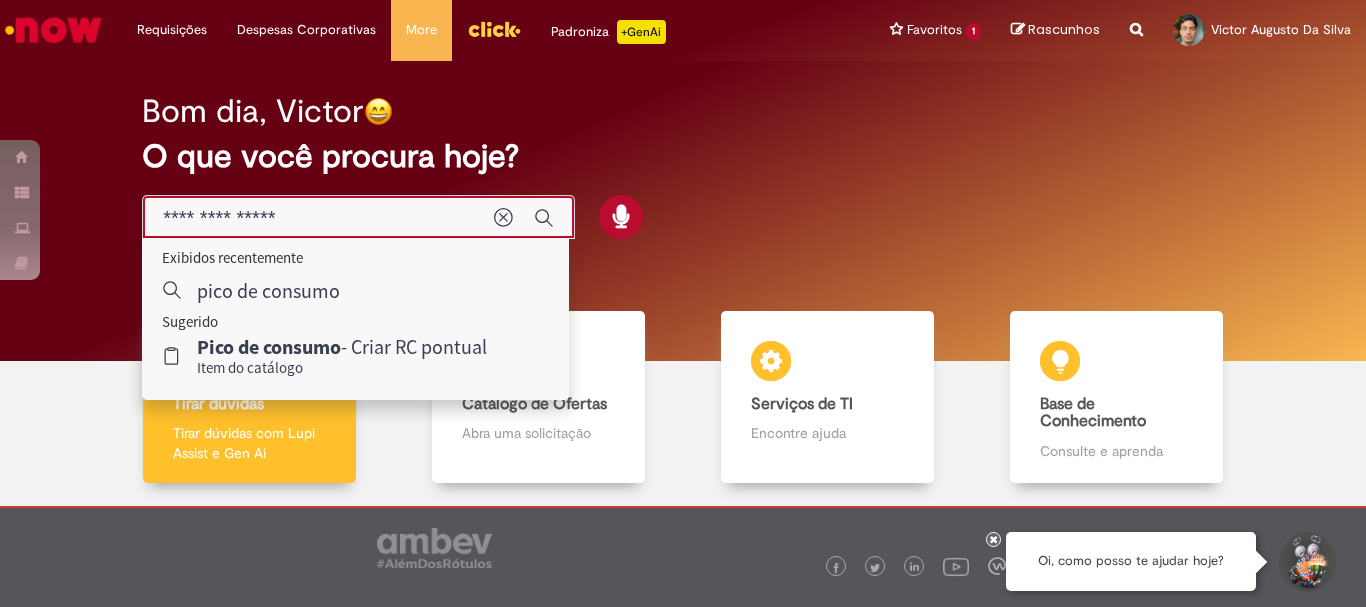 type on "**********" 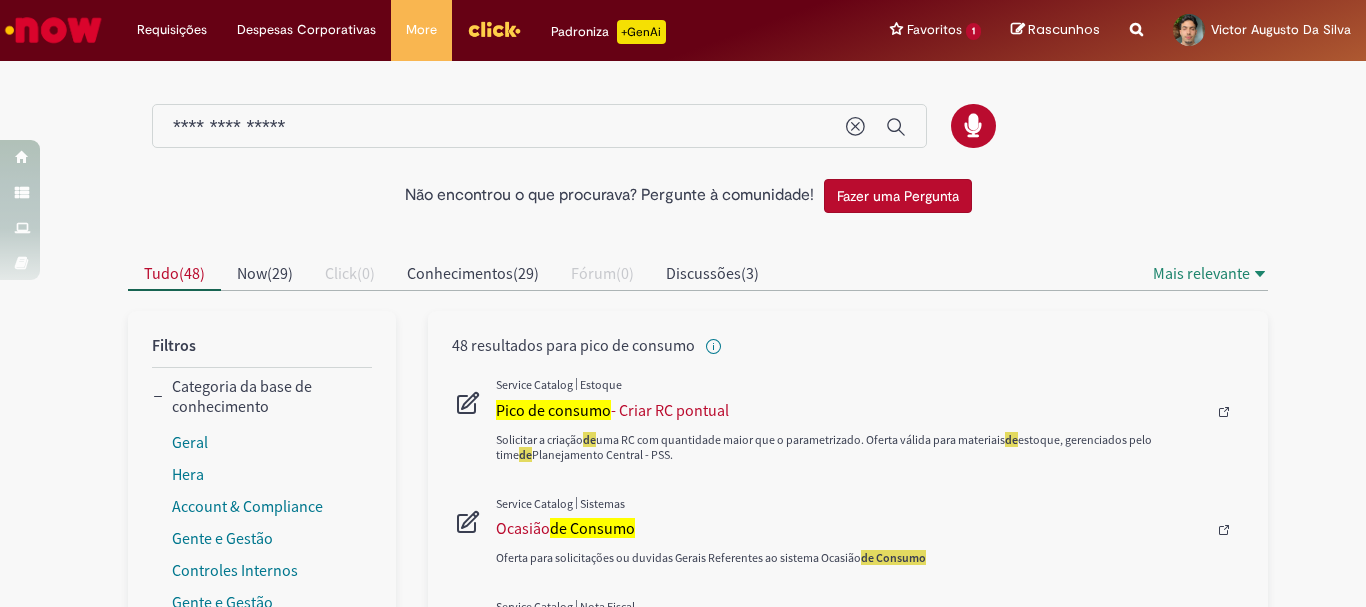 scroll, scrollTop: 100, scrollLeft: 0, axis: vertical 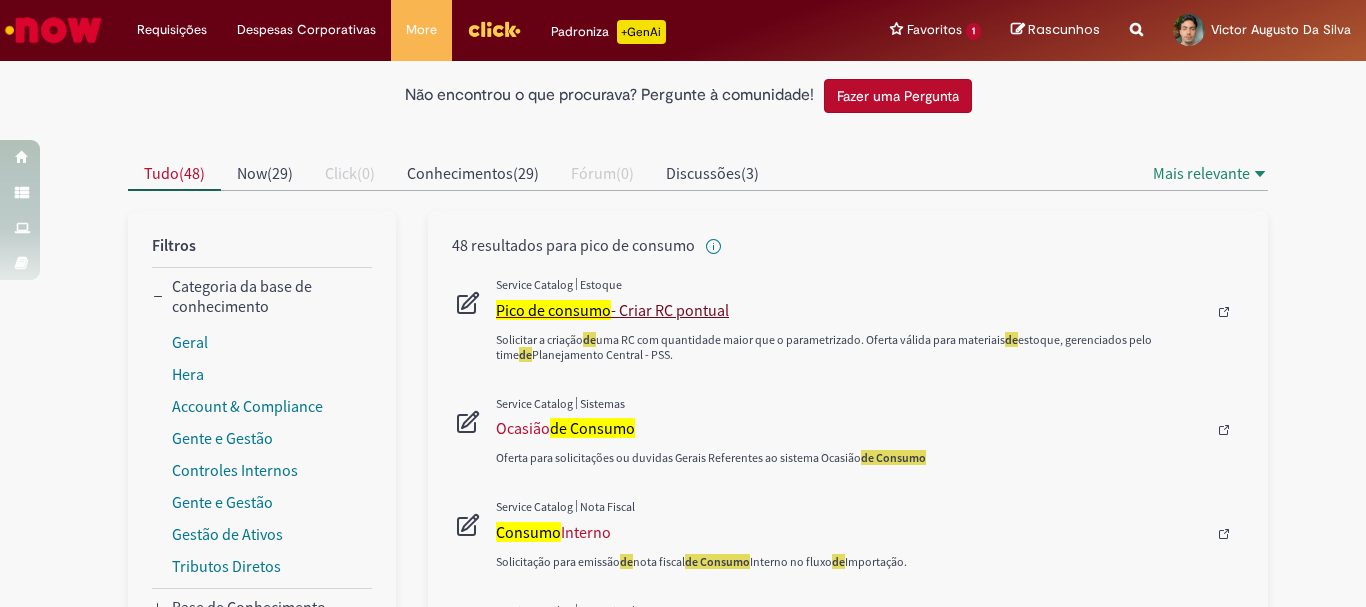 click on "Pico de consumo  - Criar RC pontual" at bounding box center (851, 310) 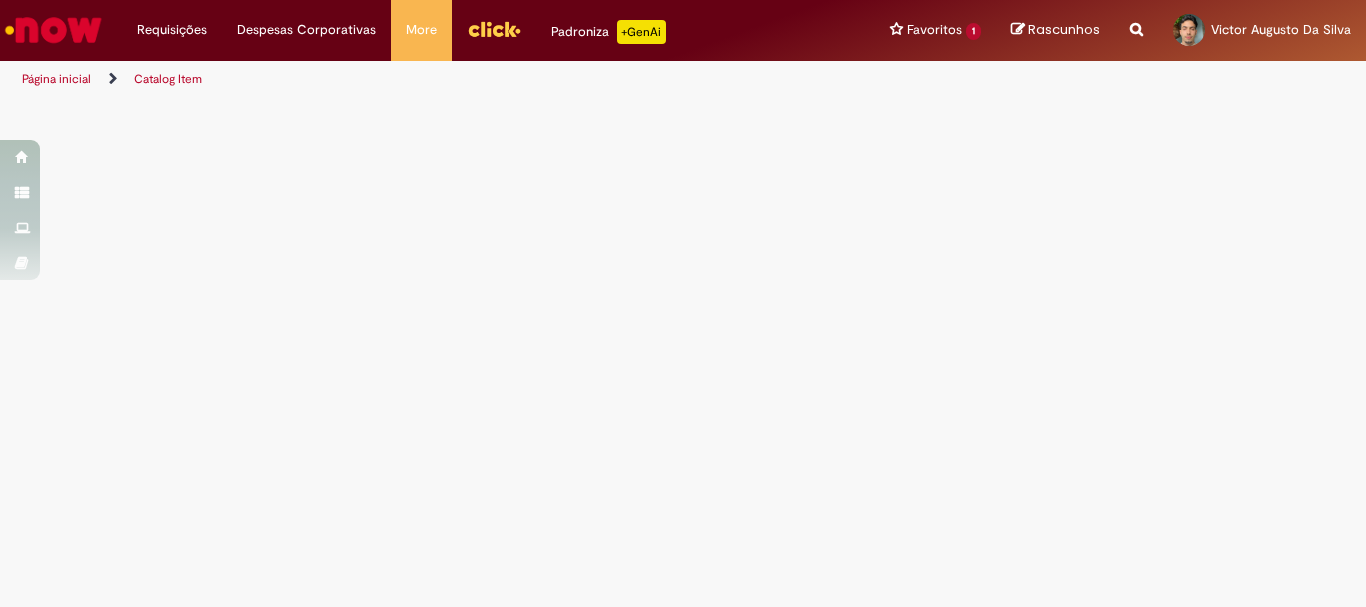 scroll, scrollTop: 0, scrollLeft: 0, axis: both 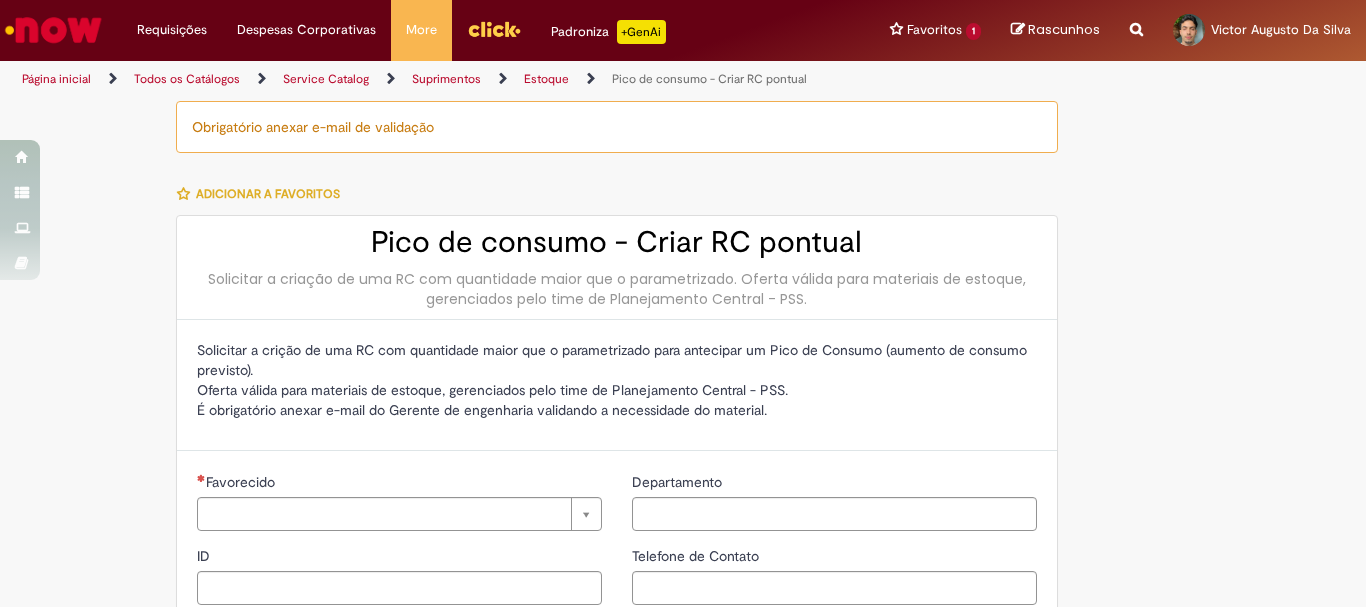 type on "********" 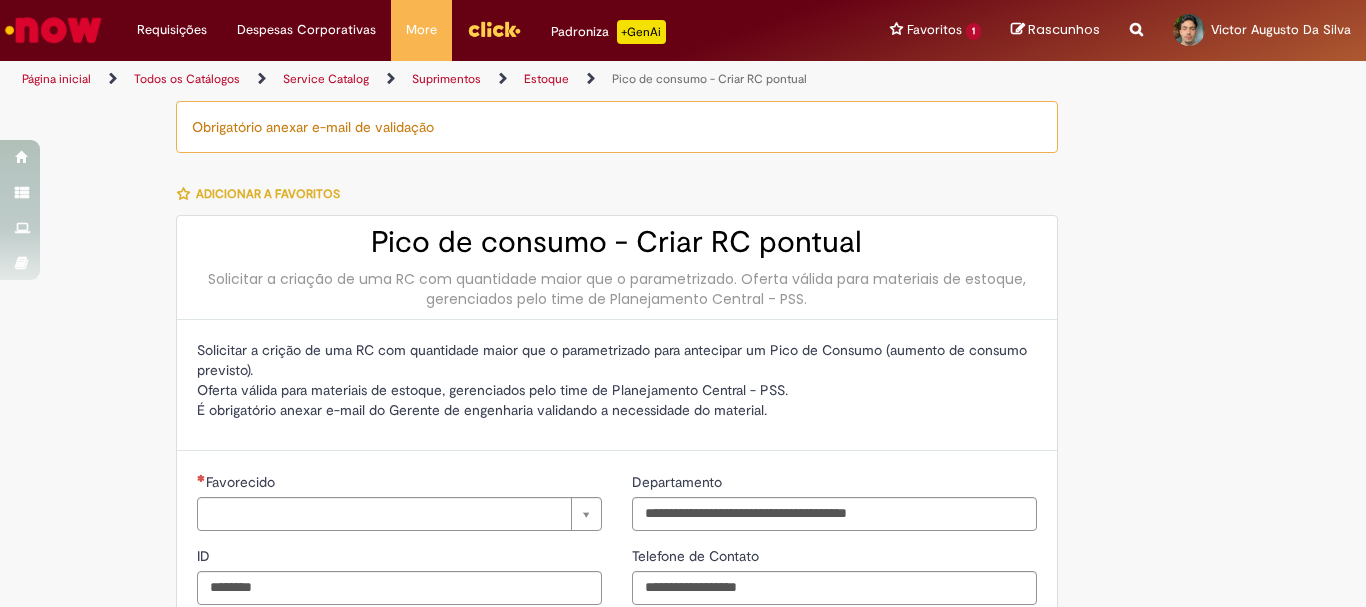 type on "**********" 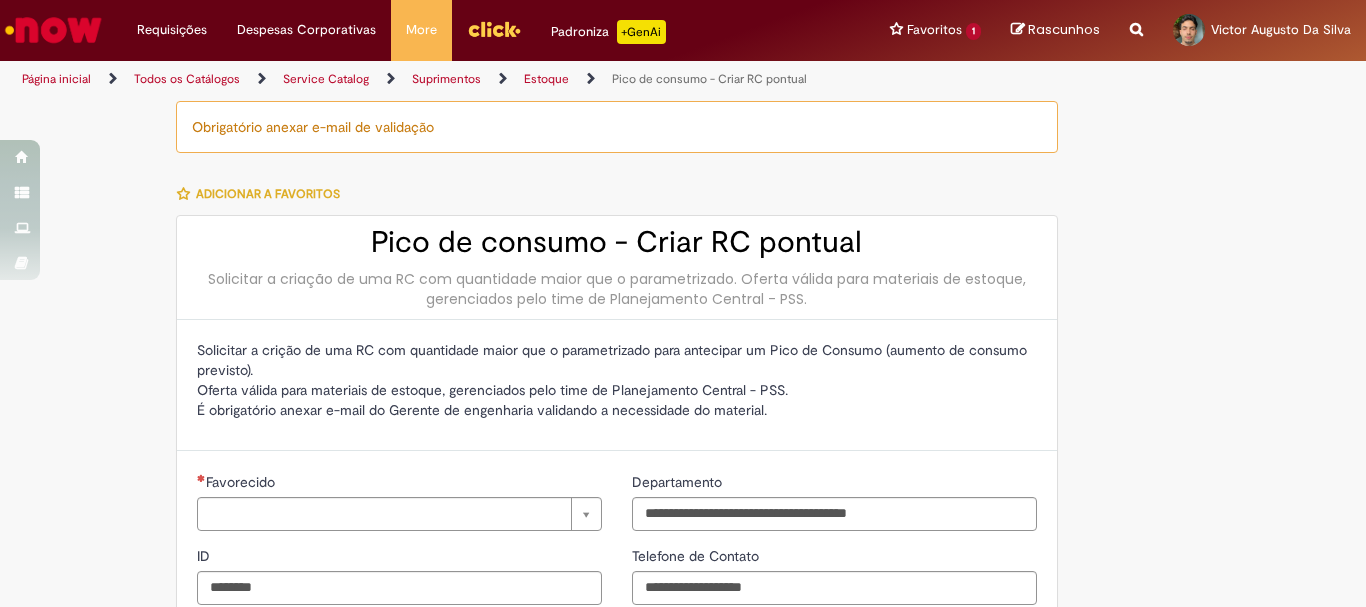 type on "**********" 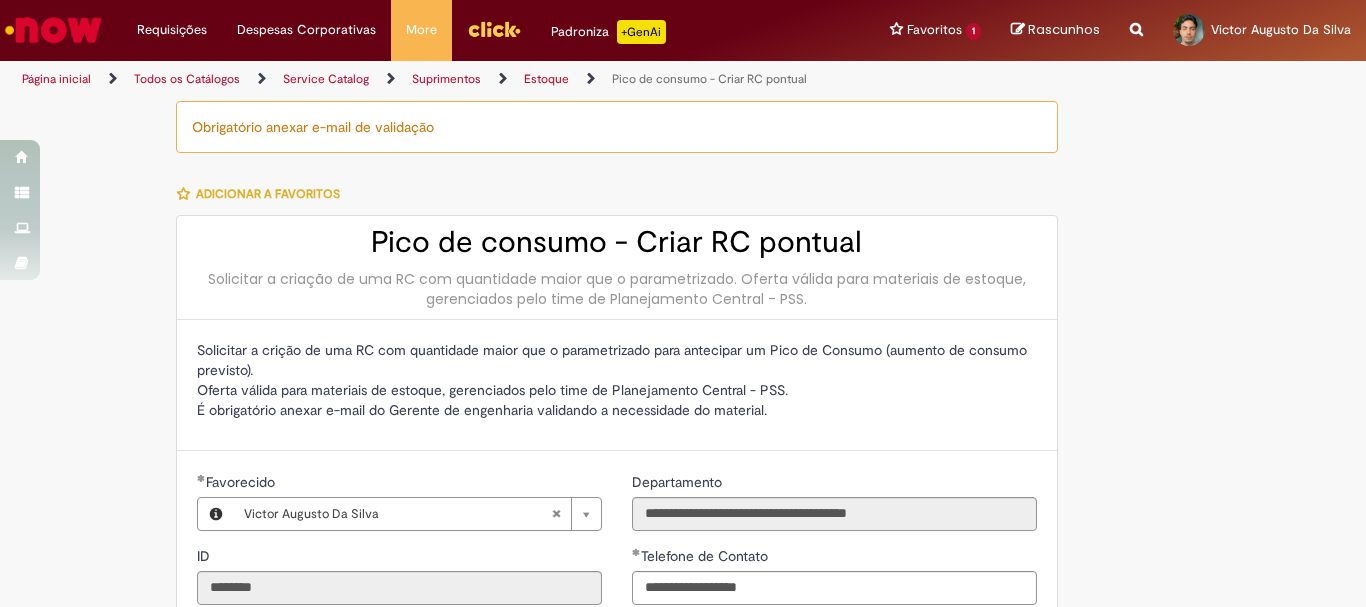type on "**********" 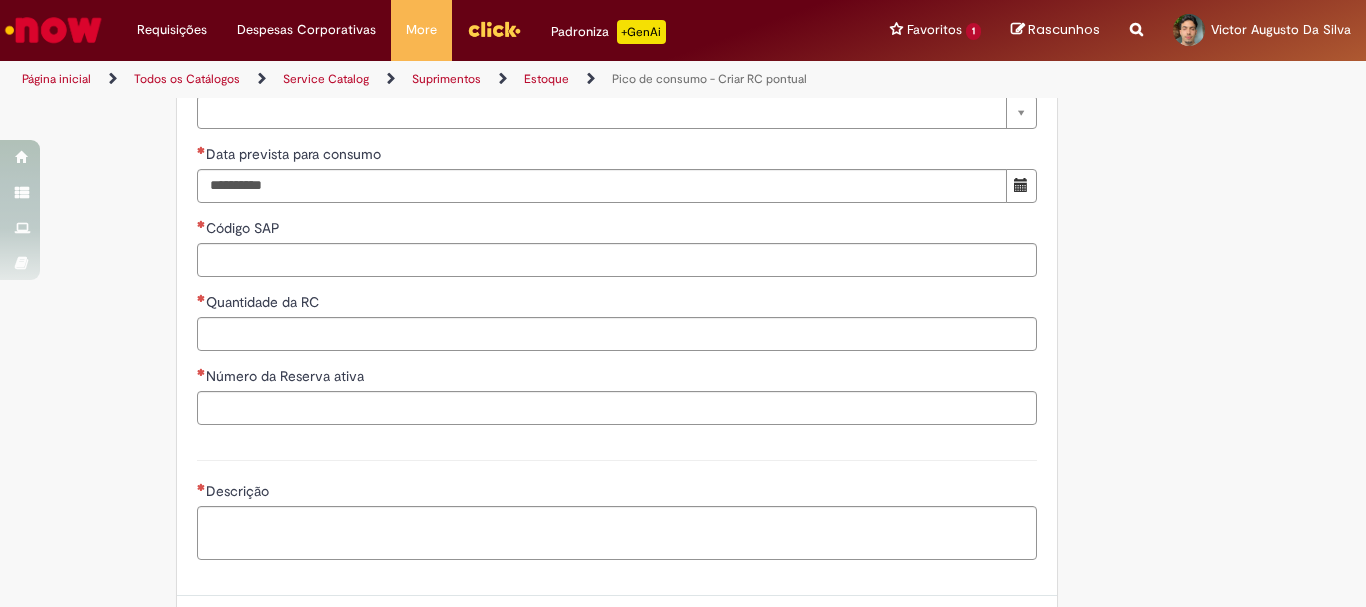 scroll, scrollTop: 700, scrollLeft: 0, axis: vertical 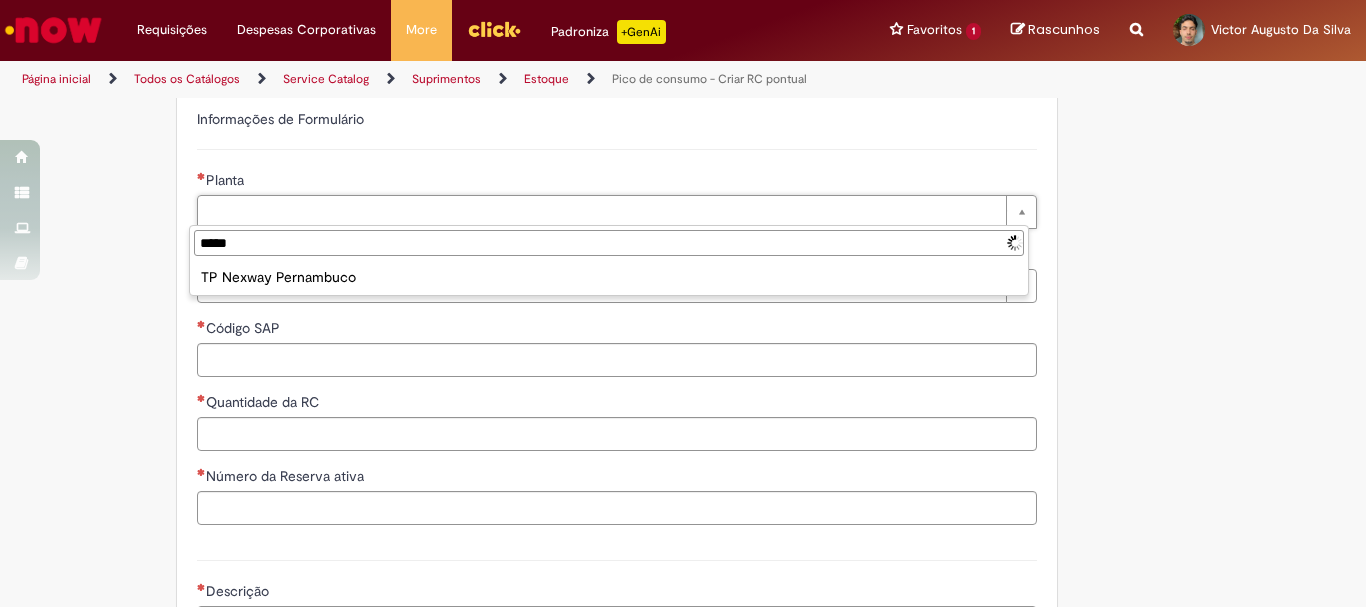 type on "******" 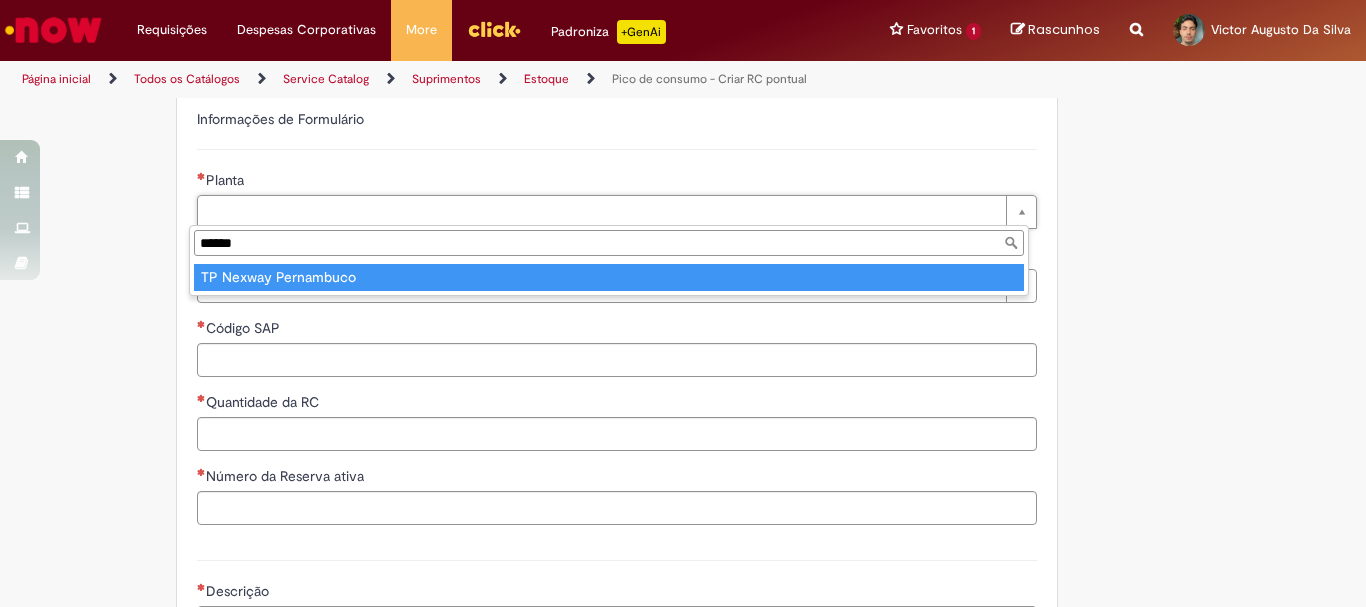 type on "**********" 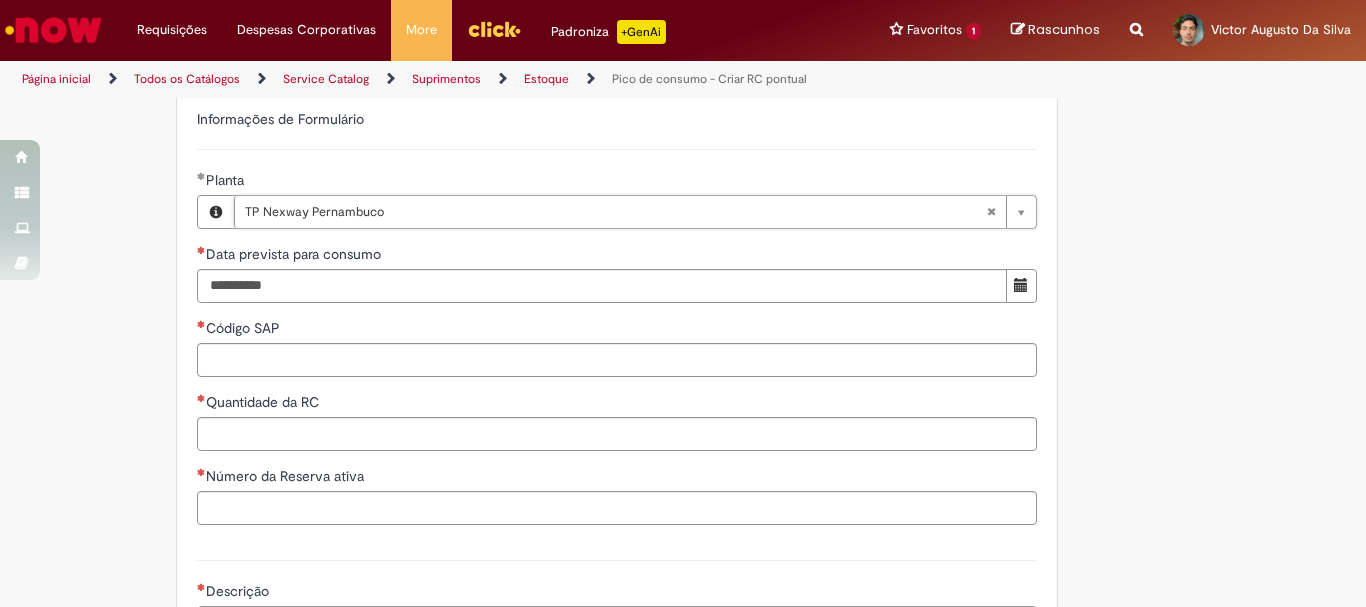 click on "**********" at bounding box center [617, 304] 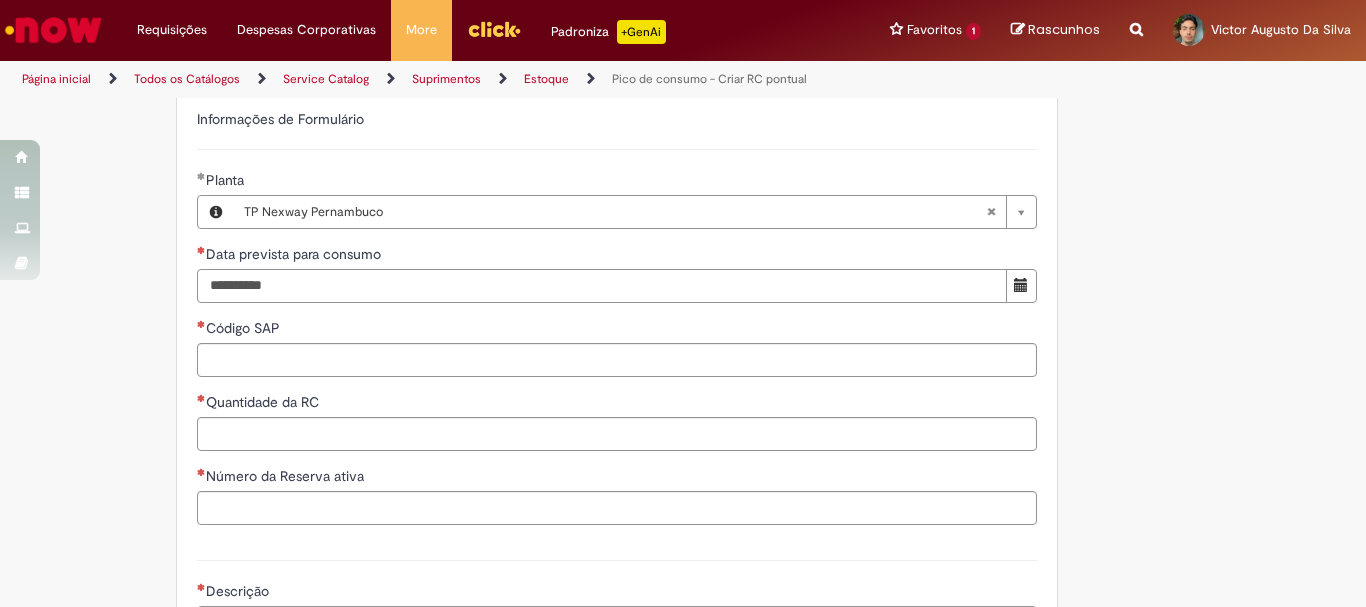 click on "Data prevista para consumo" at bounding box center (602, 286) 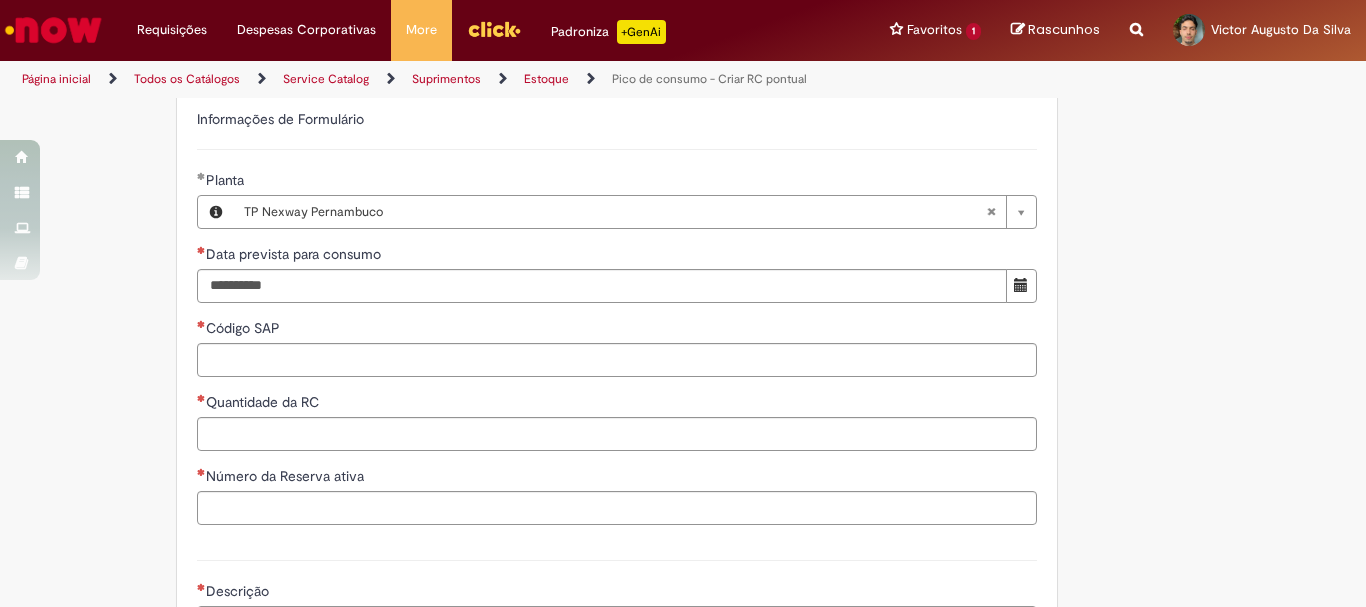 click on "Data prevista para consumo" at bounding box center (617, 256) 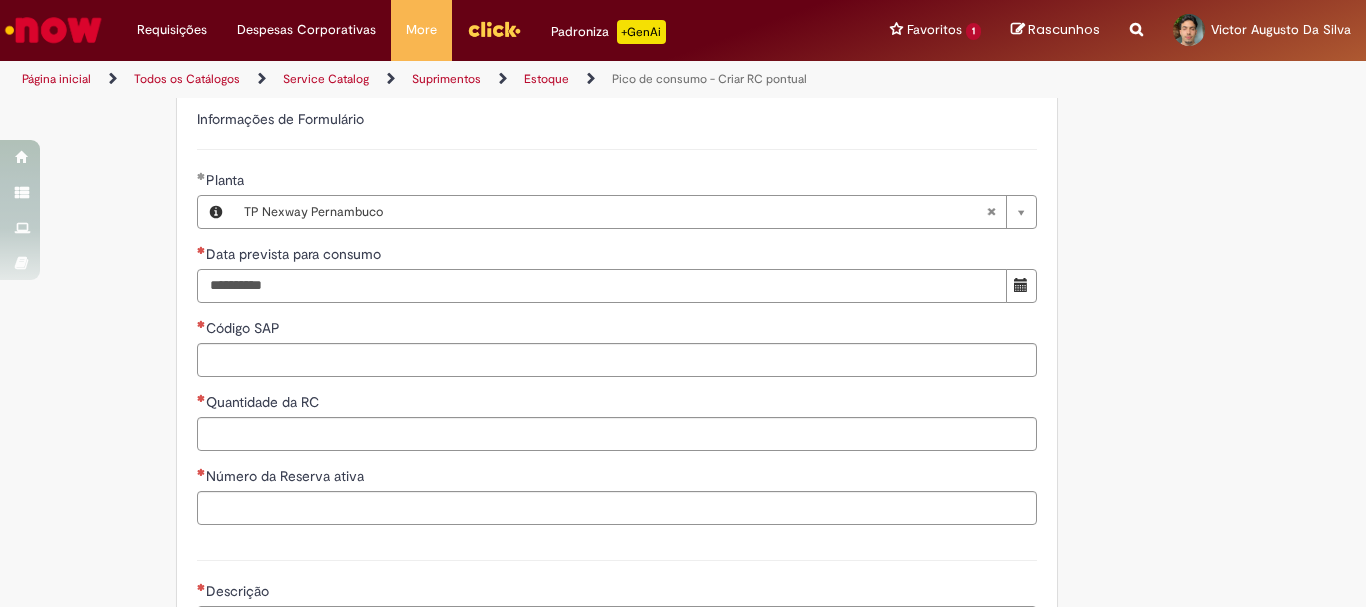 click on "Data prevista para consumo" at bounding box center [602, 286] 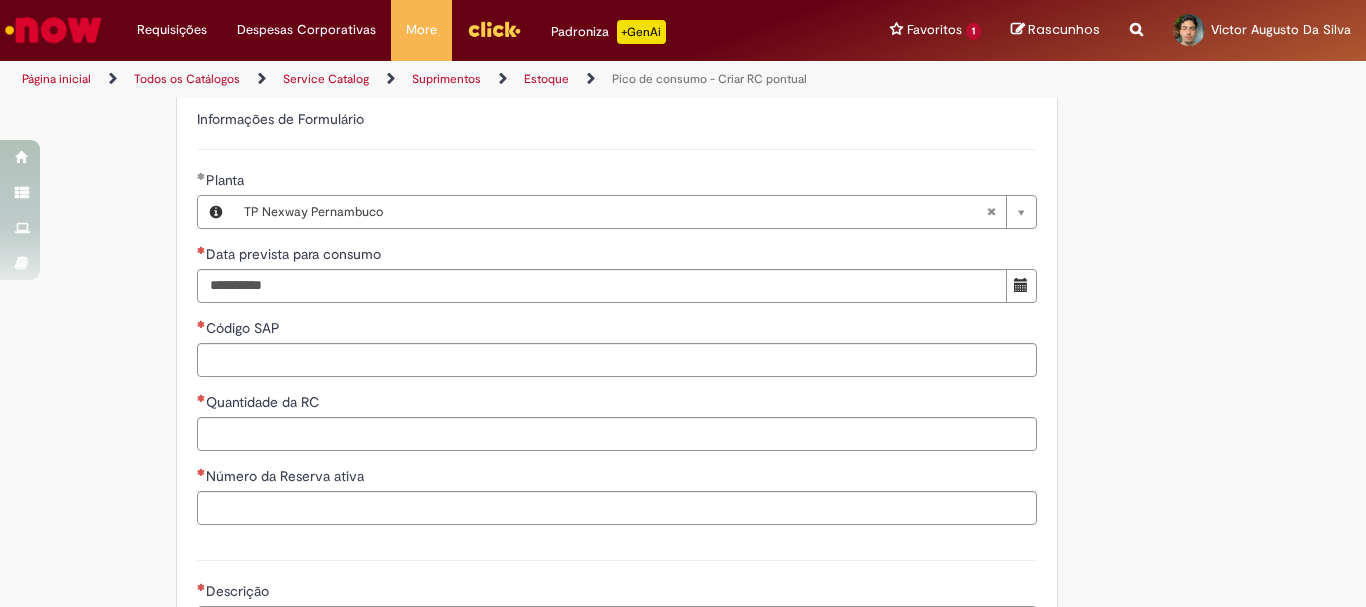 click on "Data prevista para consumo" at bounding box center [617, 256] 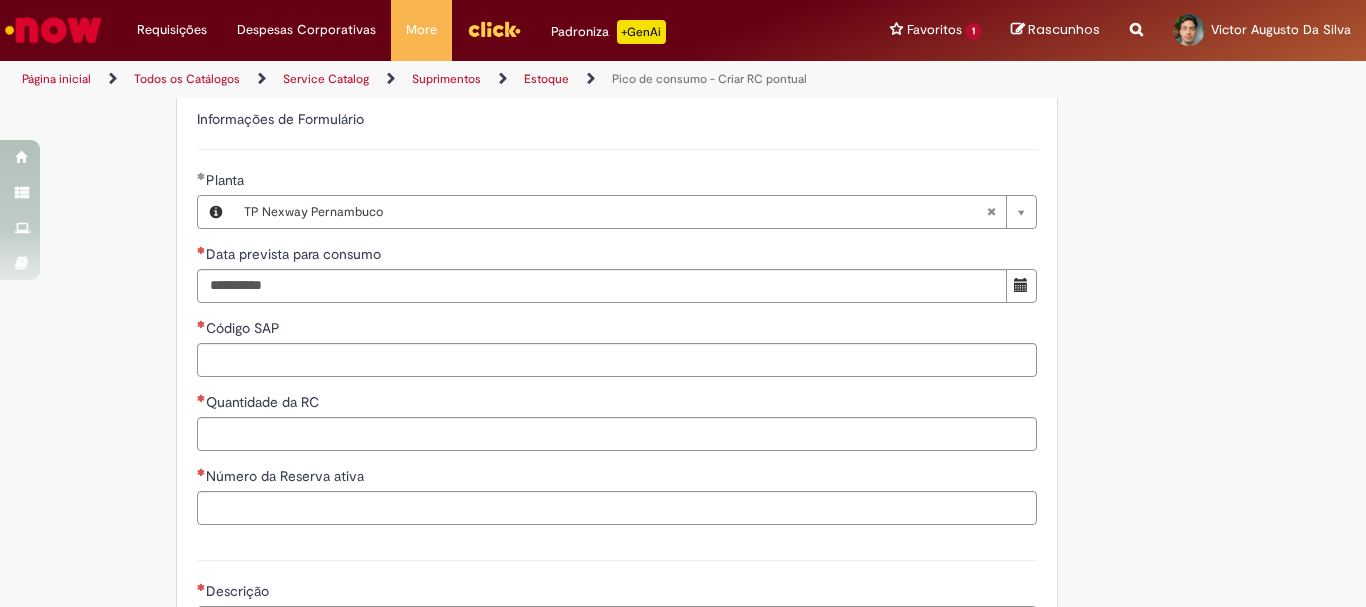 type 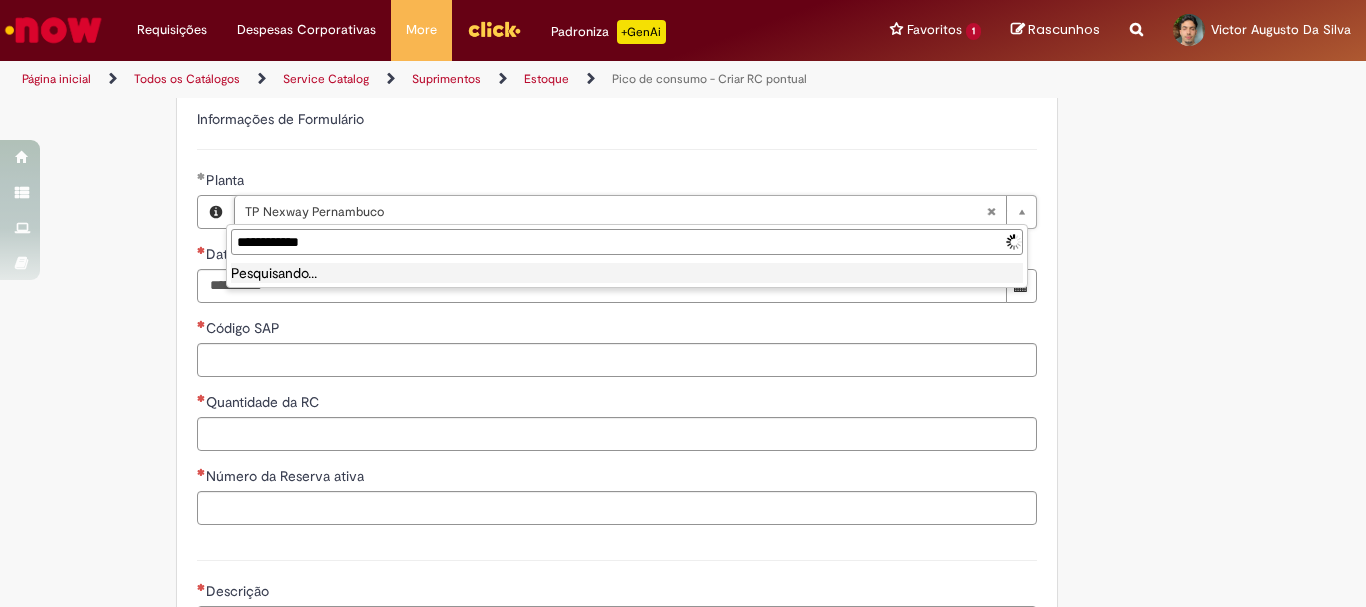 type on "**********" 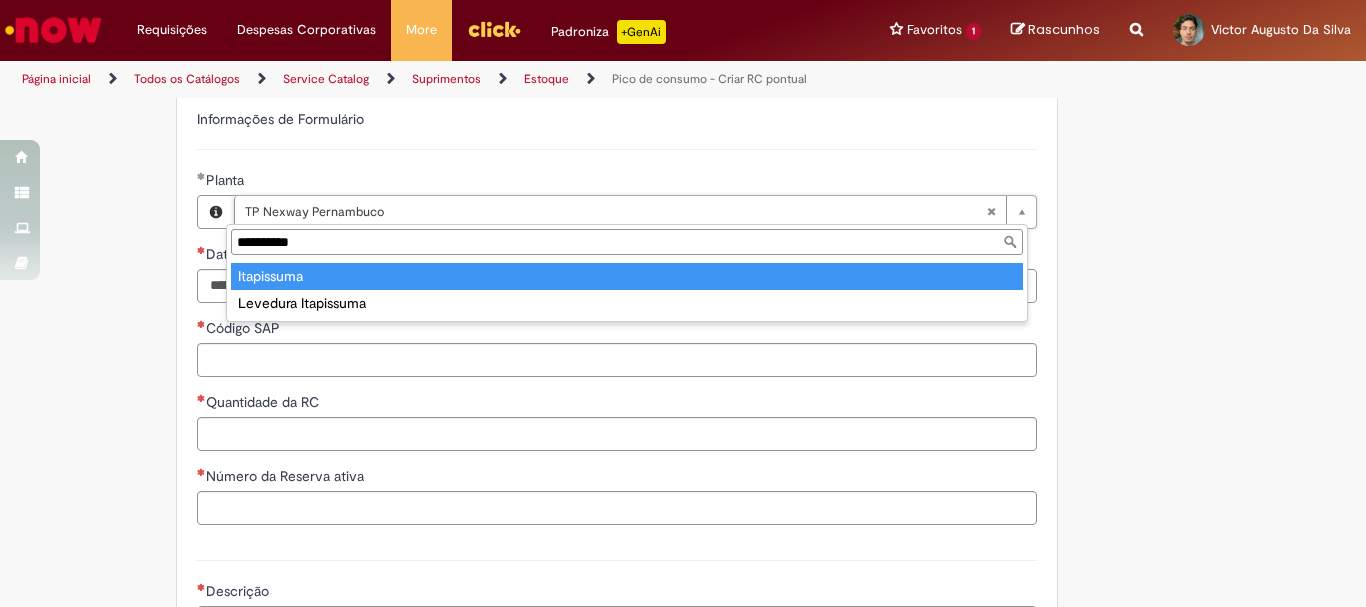 type on "**********" 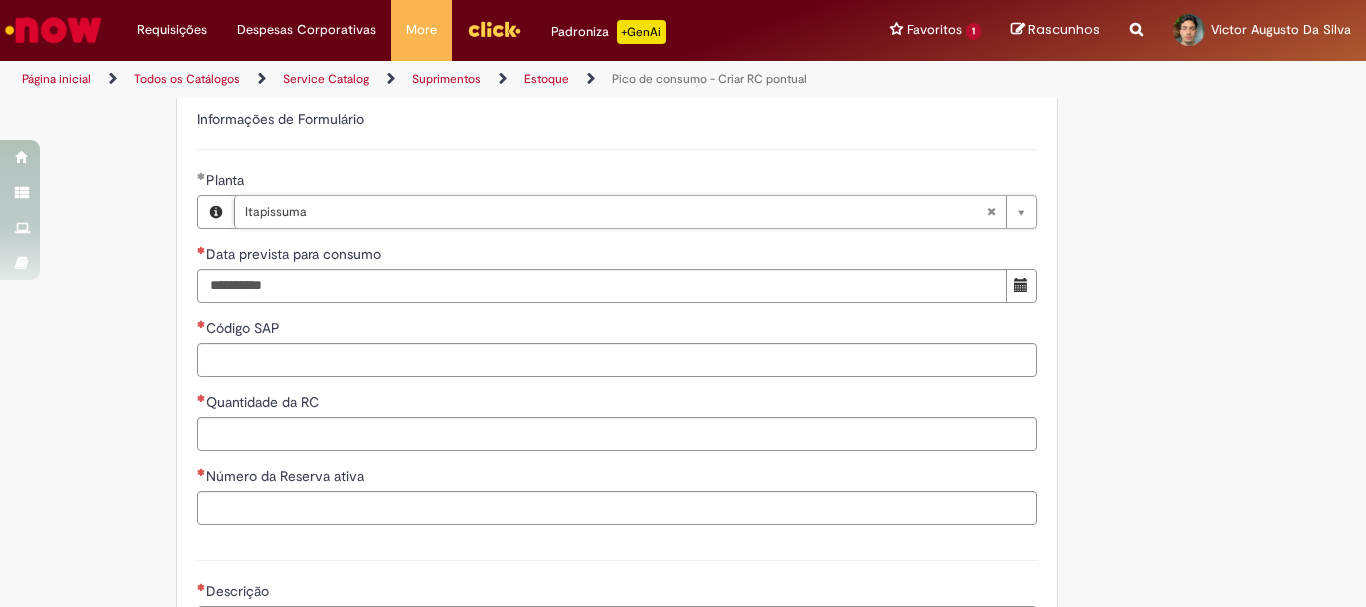 scroll, scrollTop: 0, scrollLeft: 65, axis: horizontal 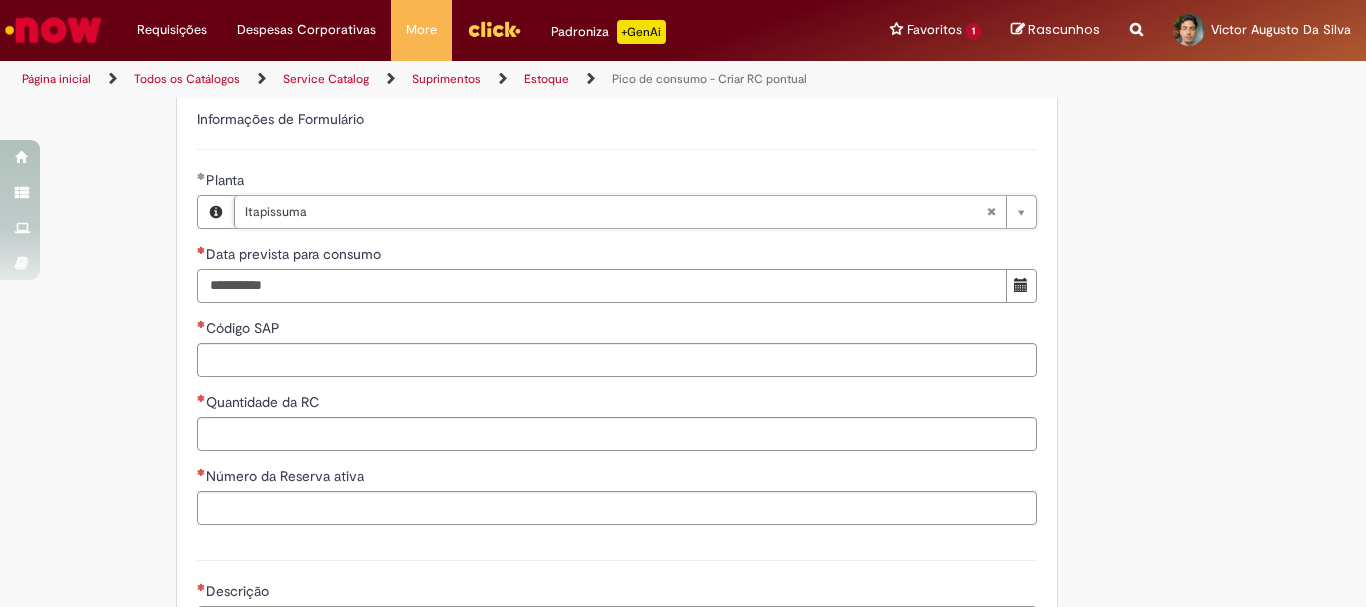 click on "Data prevista para consumo" at bounding box center [602, 286] 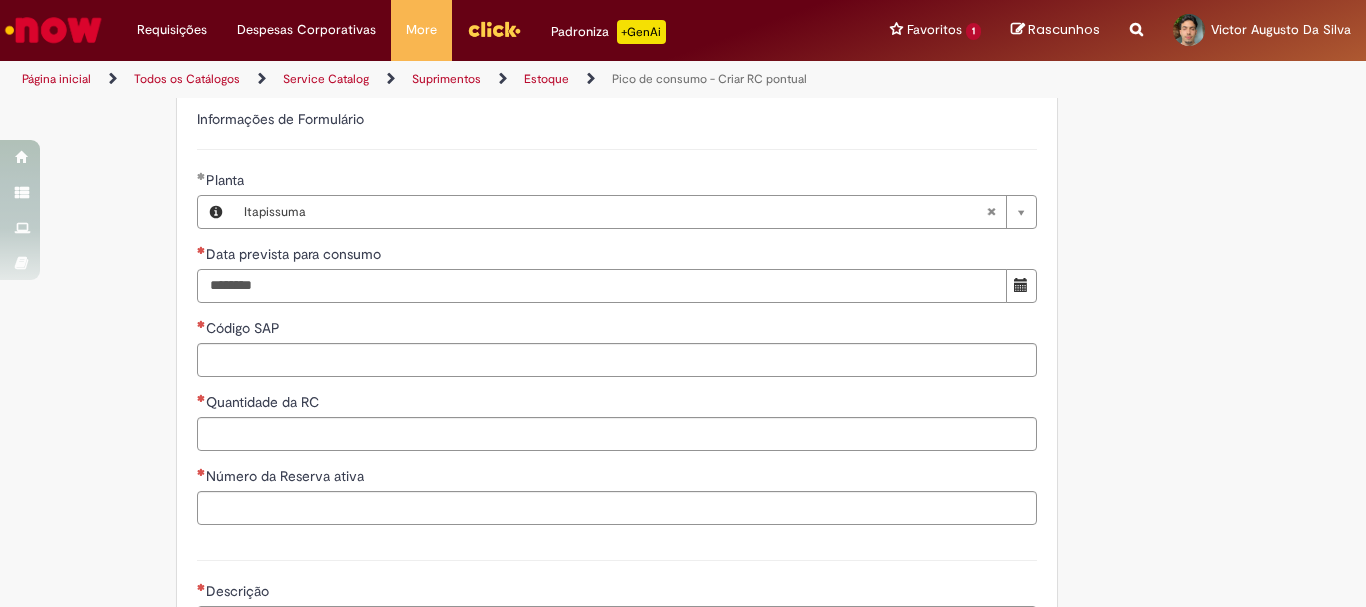 type on "********" 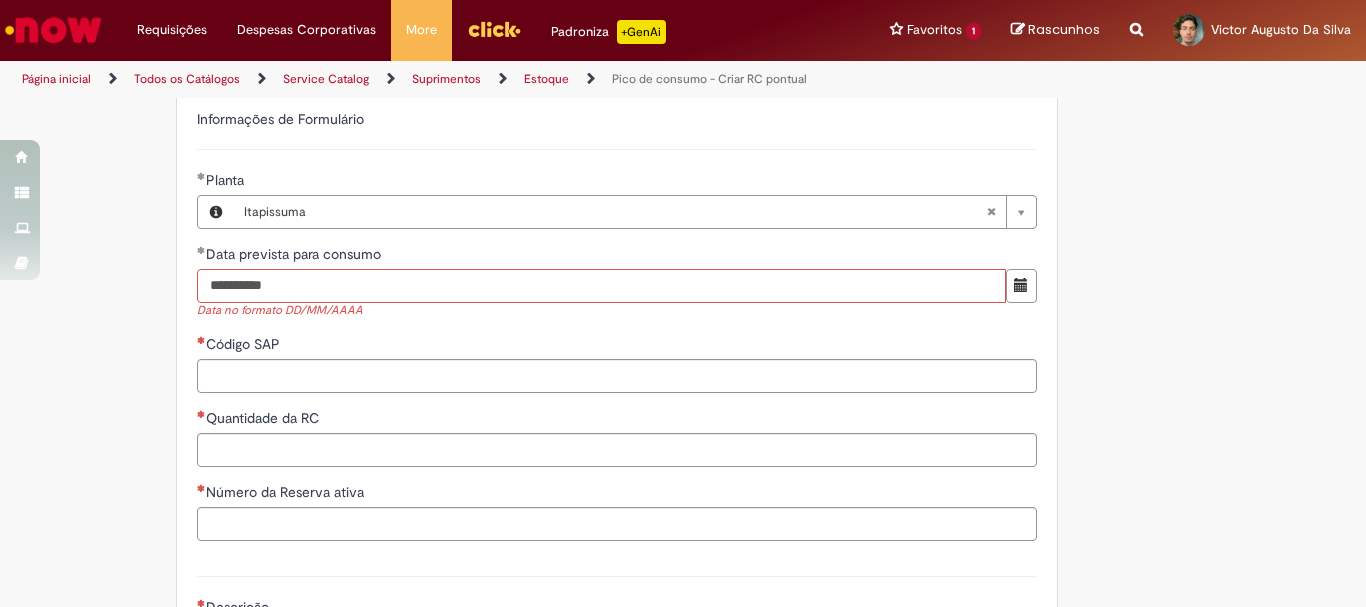 type on "**********" 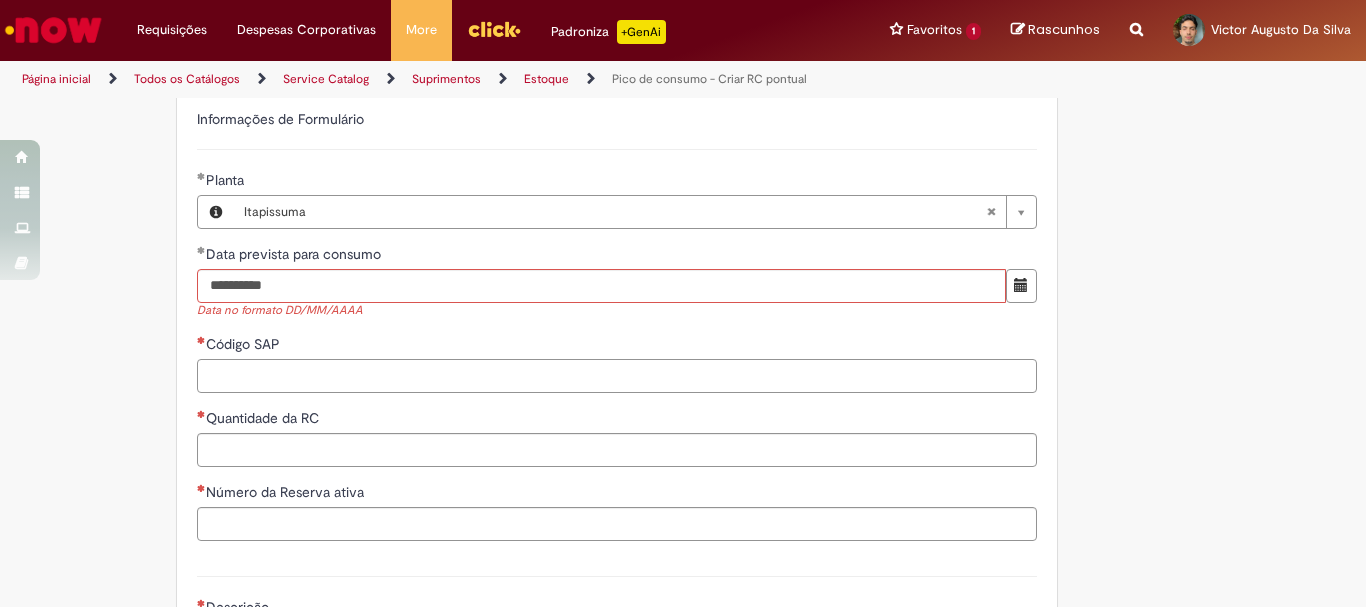 click on "Código SAP" at bounding box center [617, 376] 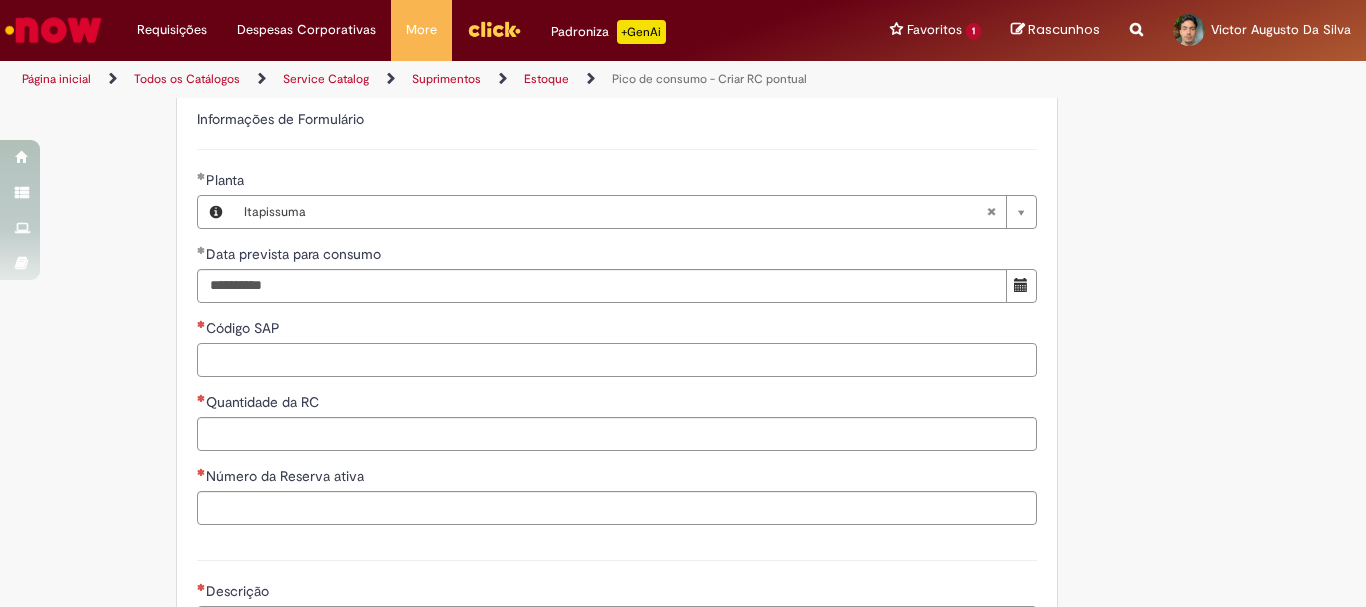 paste on "********" 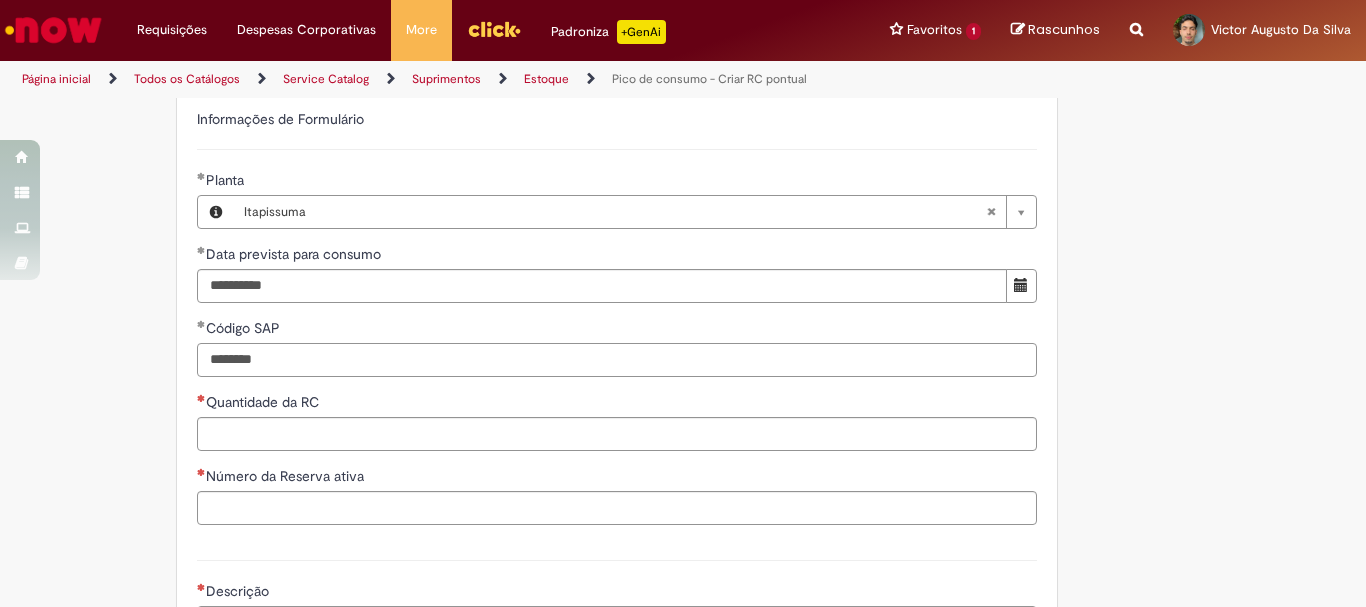 type on "********" 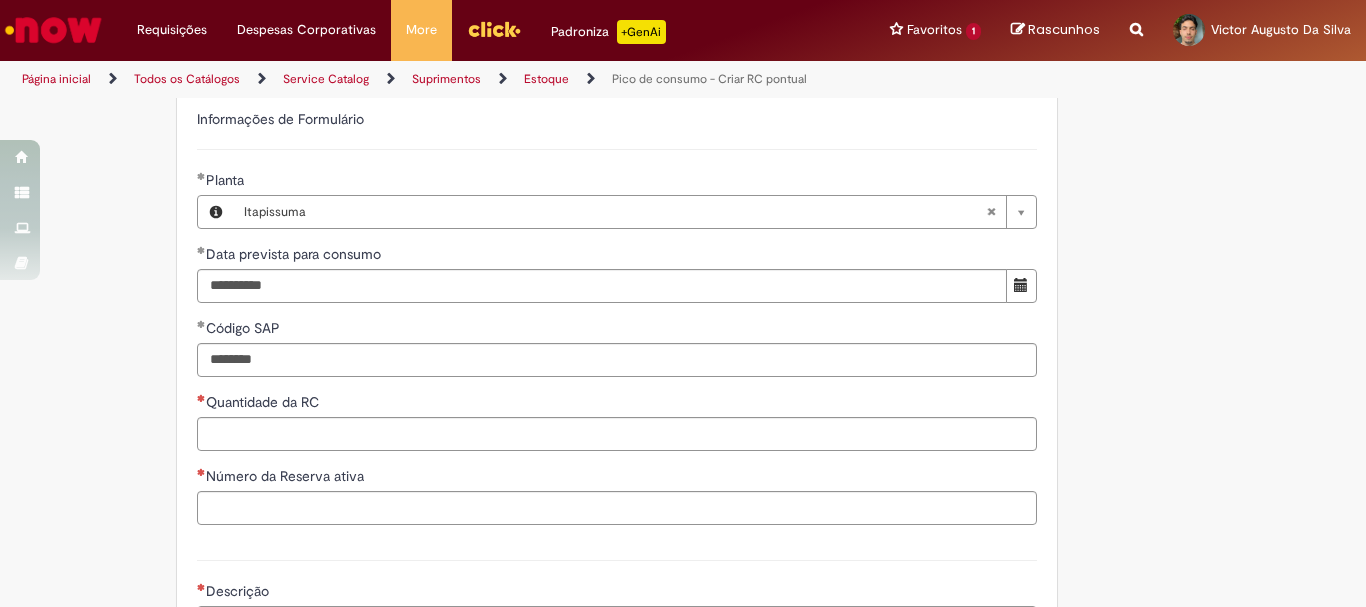 drag, startPoint x: 332, startPoint y: 415, endPoint x: 330, endPoint y: 430, distance: 15.132746 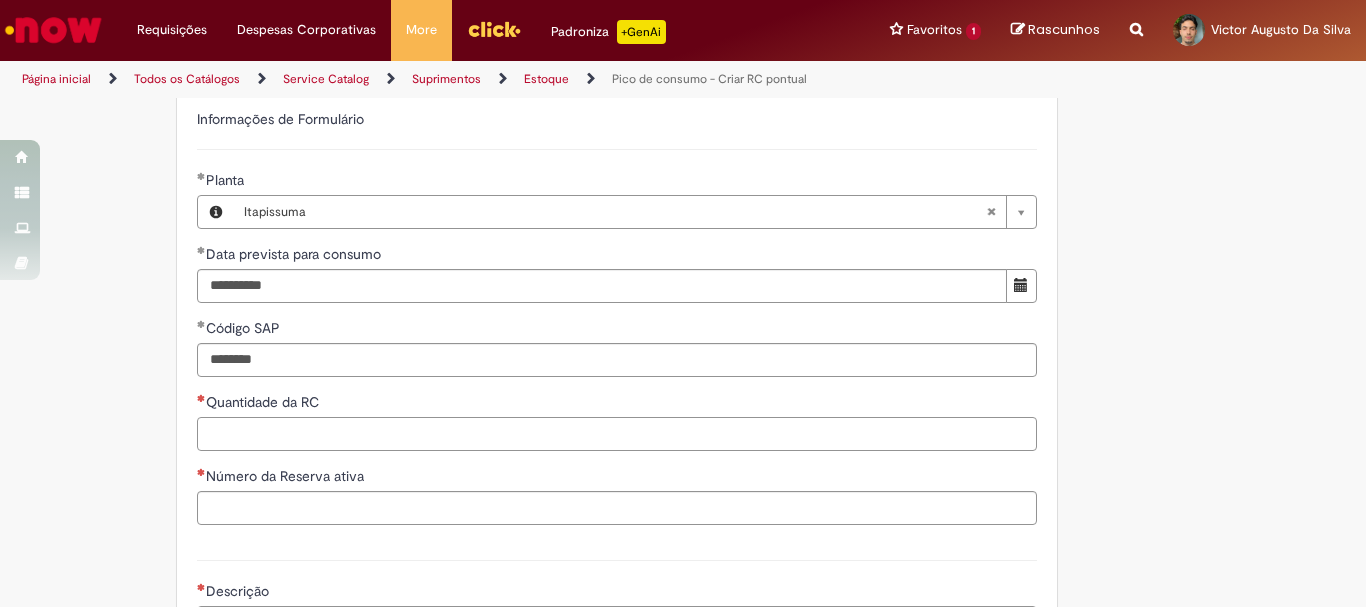 click on "Quantidade da RC" at bounding box center (617, 434) 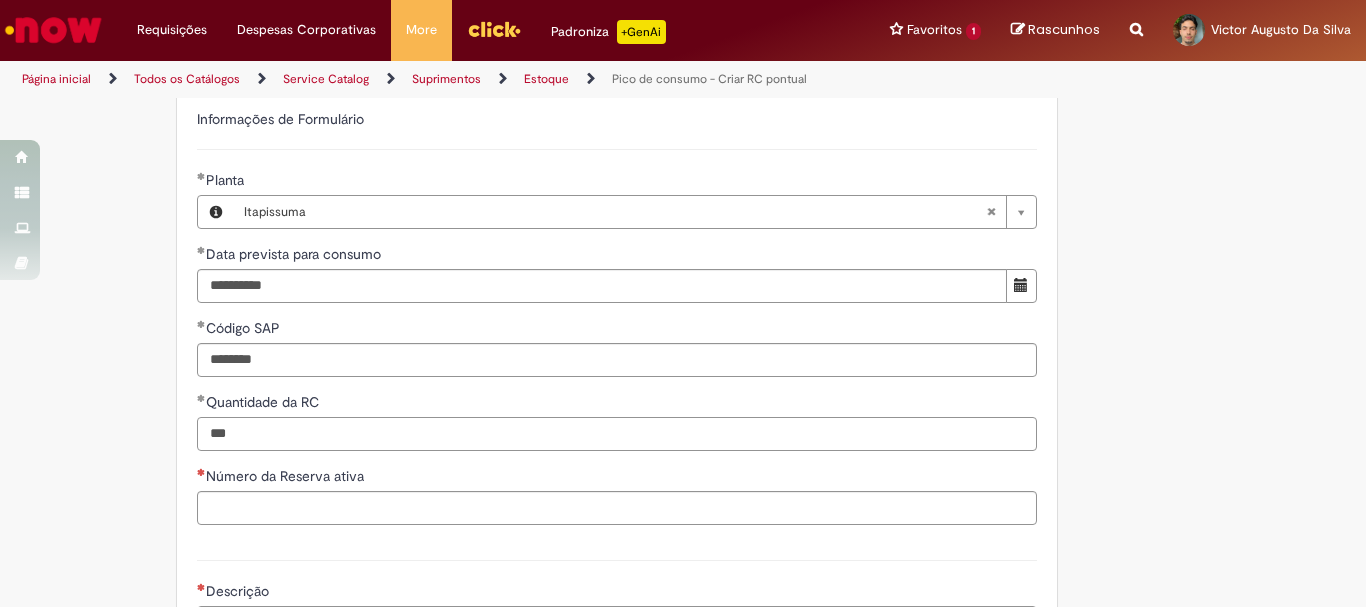 type on "***" 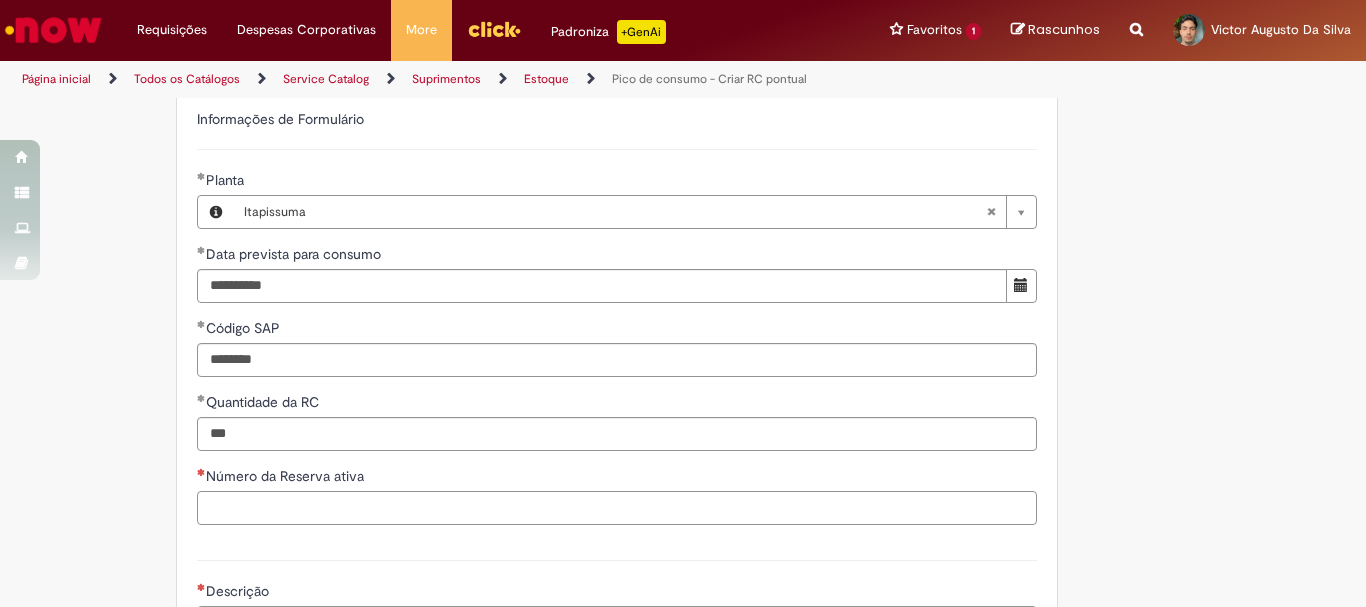 click on "Número da Reserva ativa" at bounding box center [617, 508] 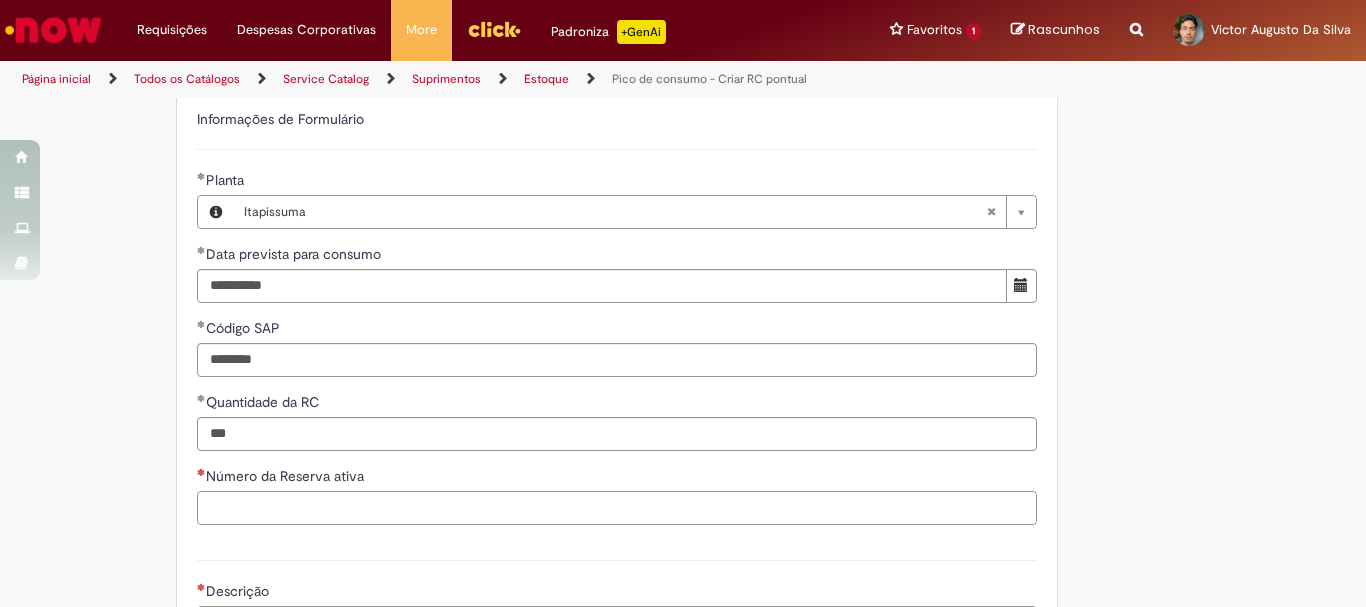 paste on "**********" 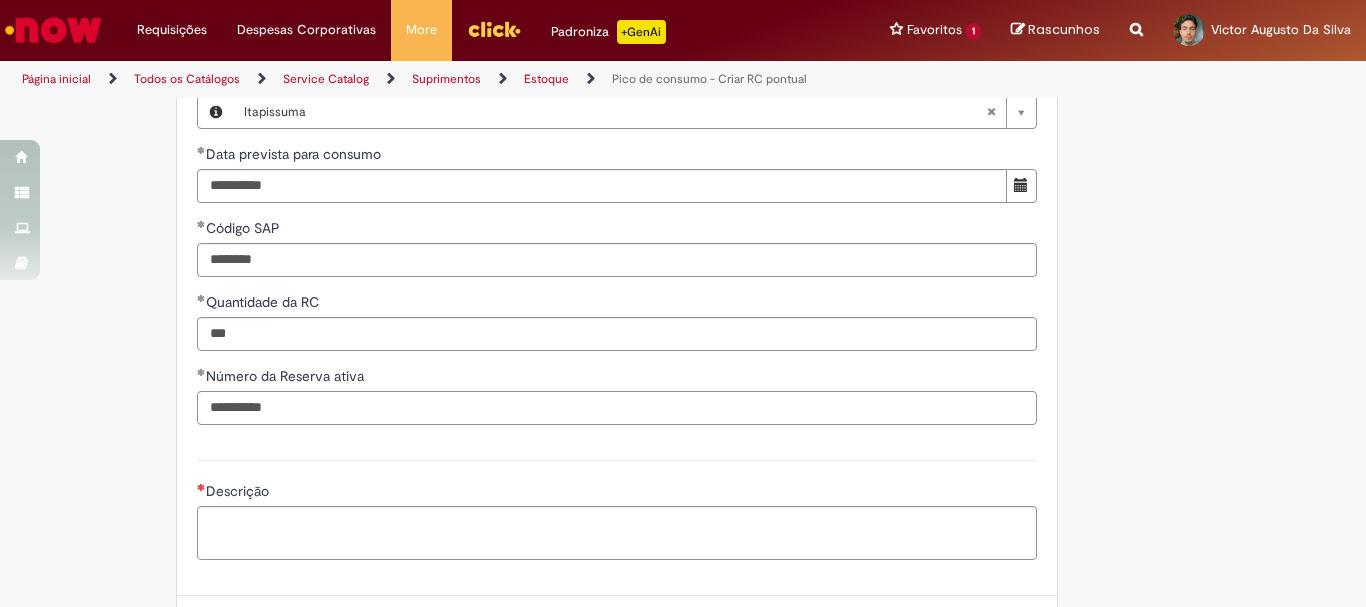 scroll, scrollTop: 900, scrollLeft: 0, axis: vertical 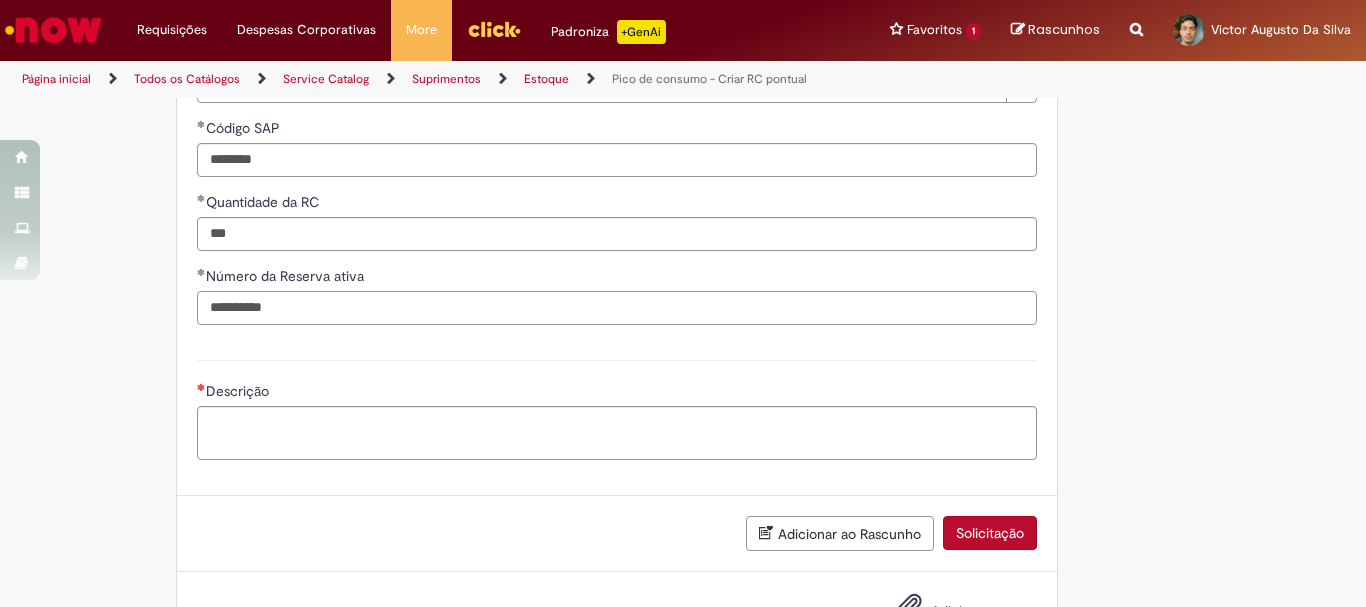 type on "**********" 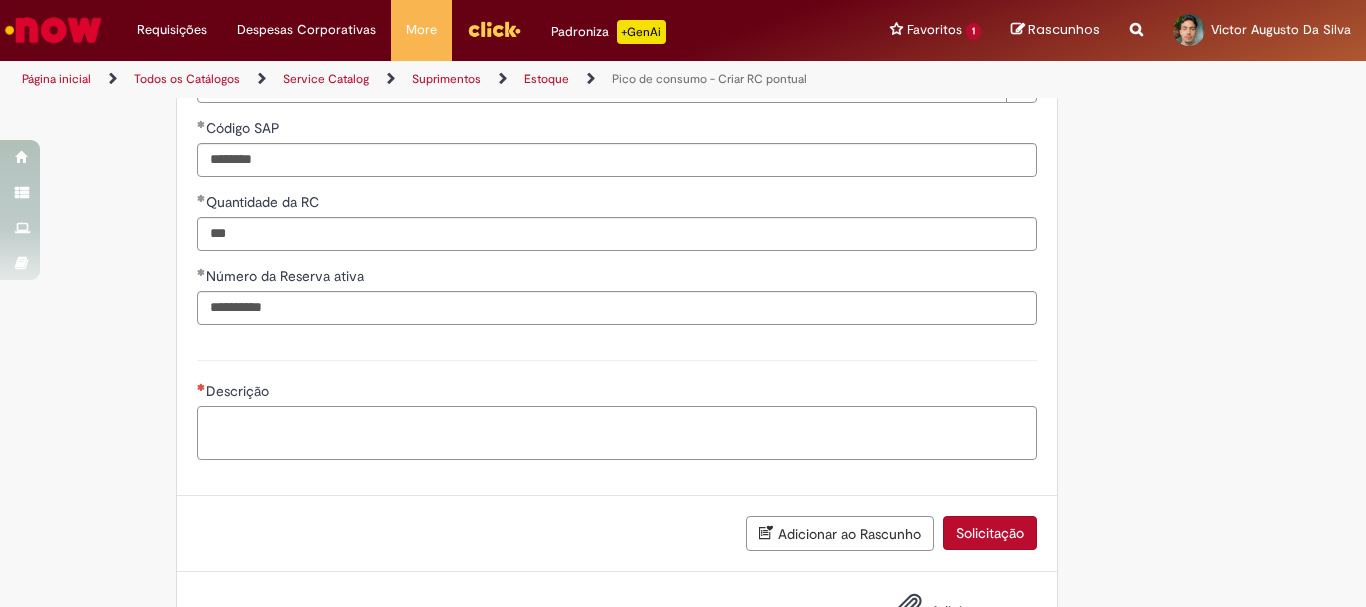 click on "Descrição" at bounding box center [617, 433] 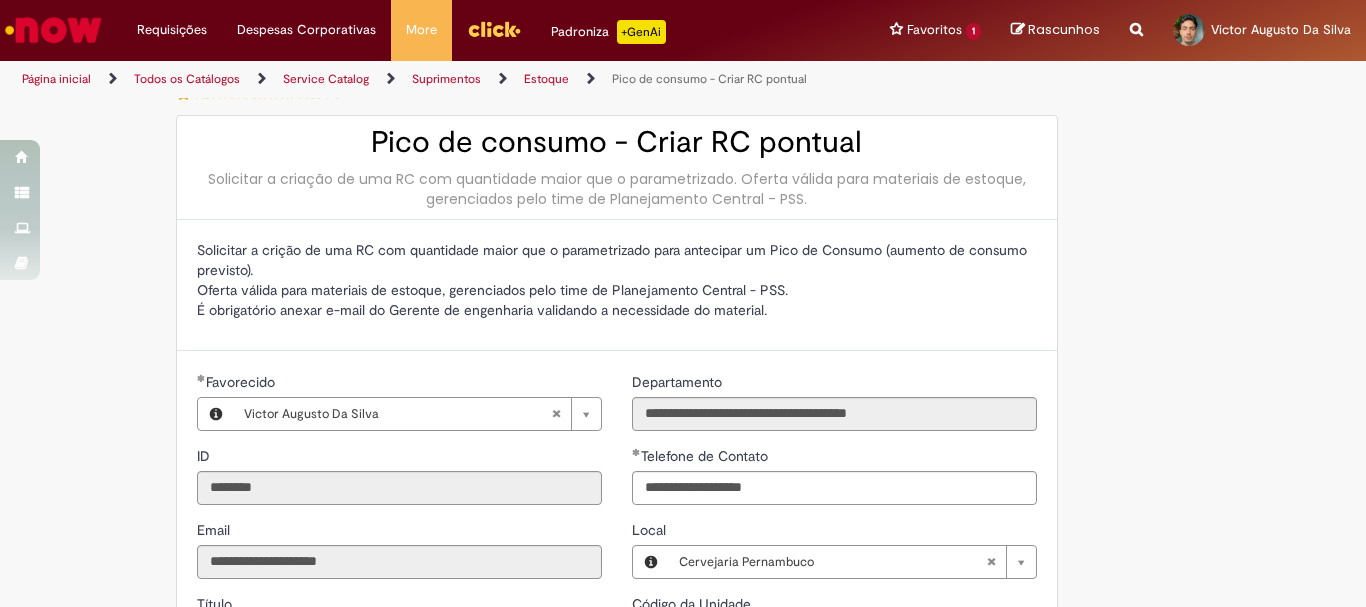 scroll, scrollTop: 0, scrollLeft: 0, axis: both 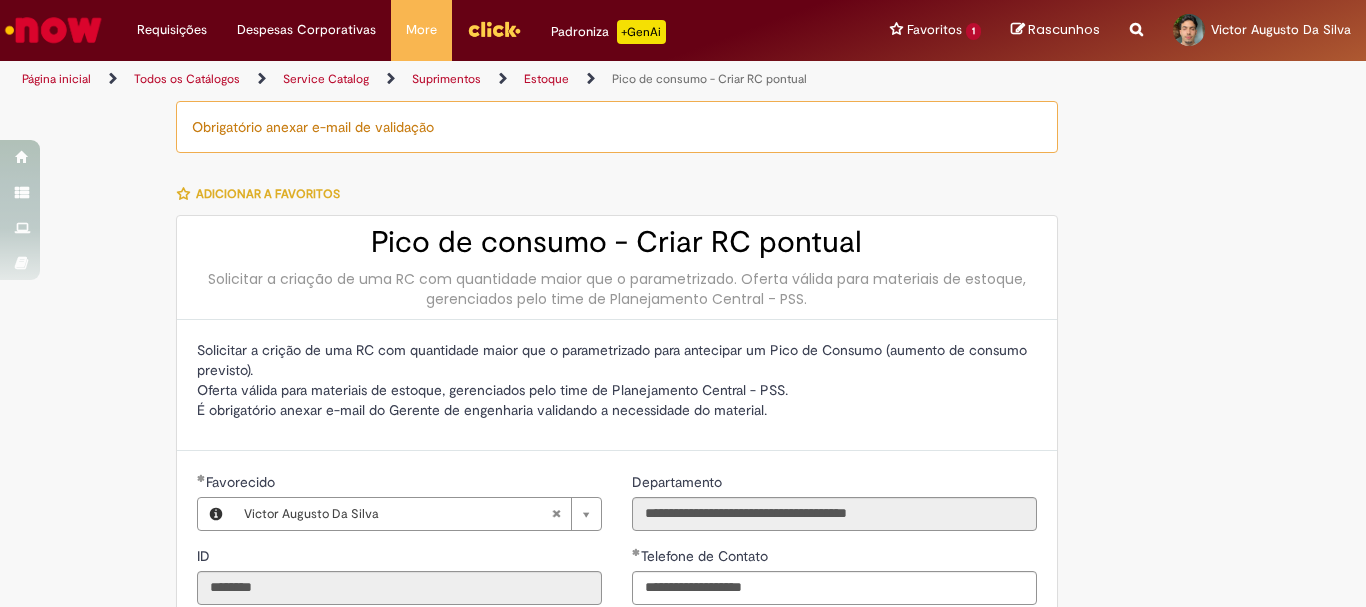 type on "**********" 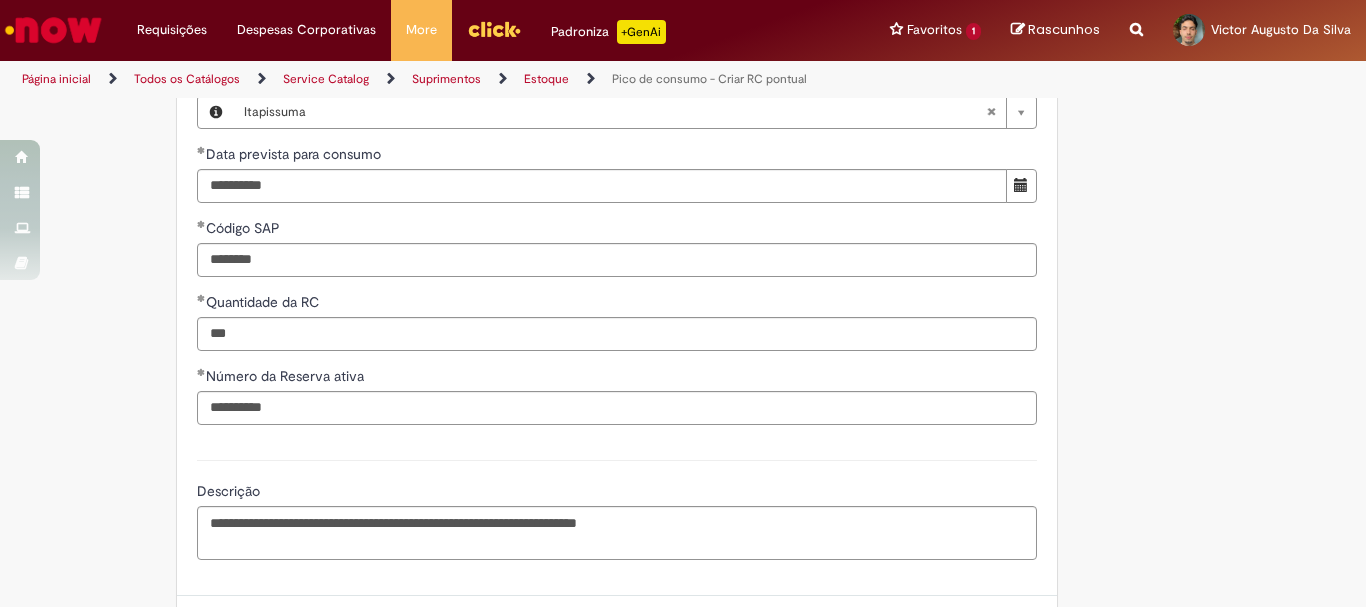 scroll, scrollTop: 974, scrollLeft: 0, axis: vertical 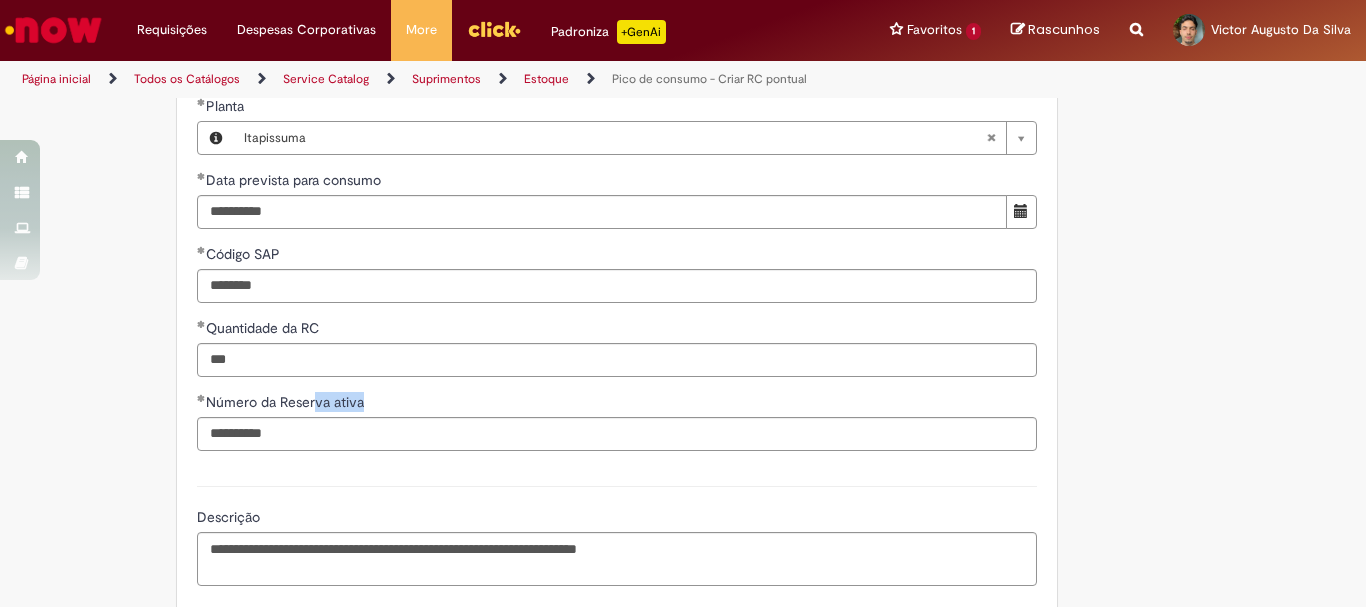drag, startPoint x: 354, startPoint y: 404, endPoint x: 308, endPoint y: 404, distance: 46 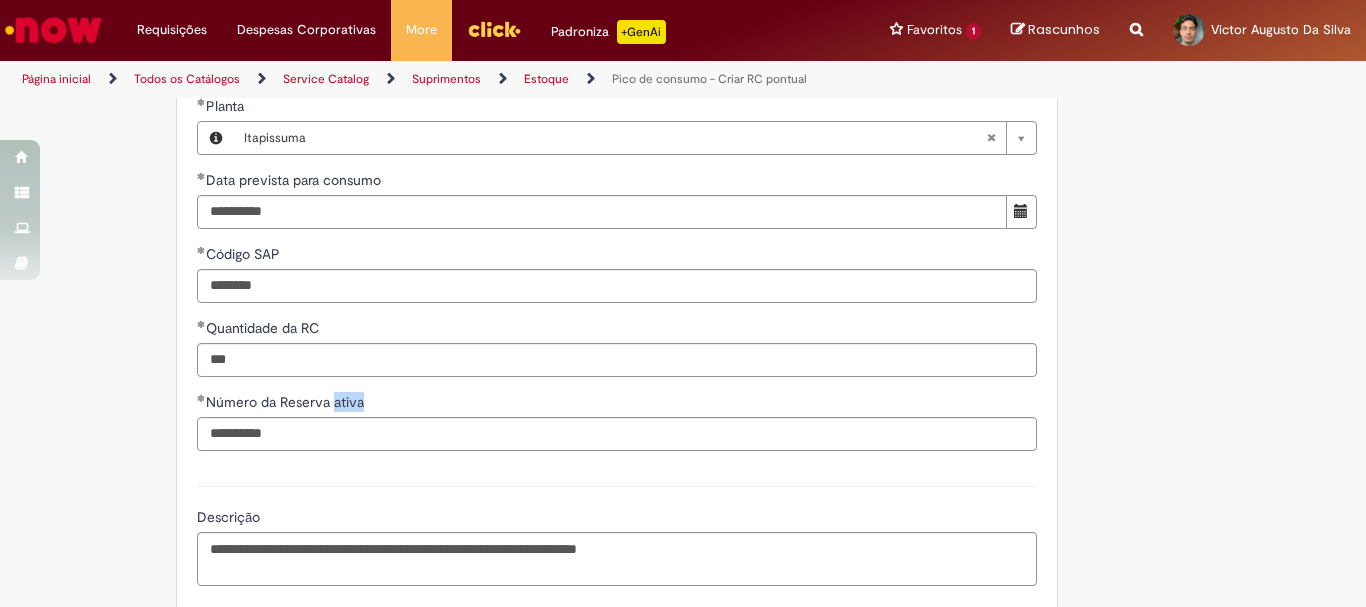 drag, startPoint x: 326, startPoint y: 402, endPoint x: 363, endPoint y: 402, distance: 37 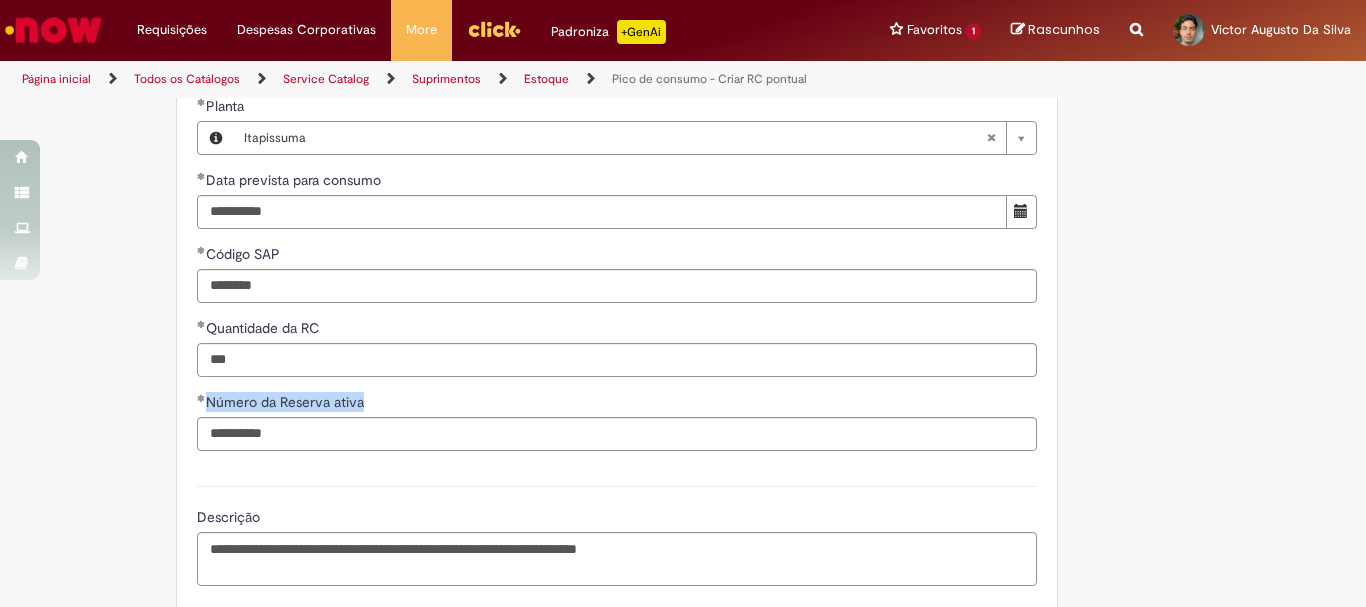 drag, startPoint x: 202, startPoint y: 404, endPoint x: 358, endPoint y: 403, distance: 156.0032 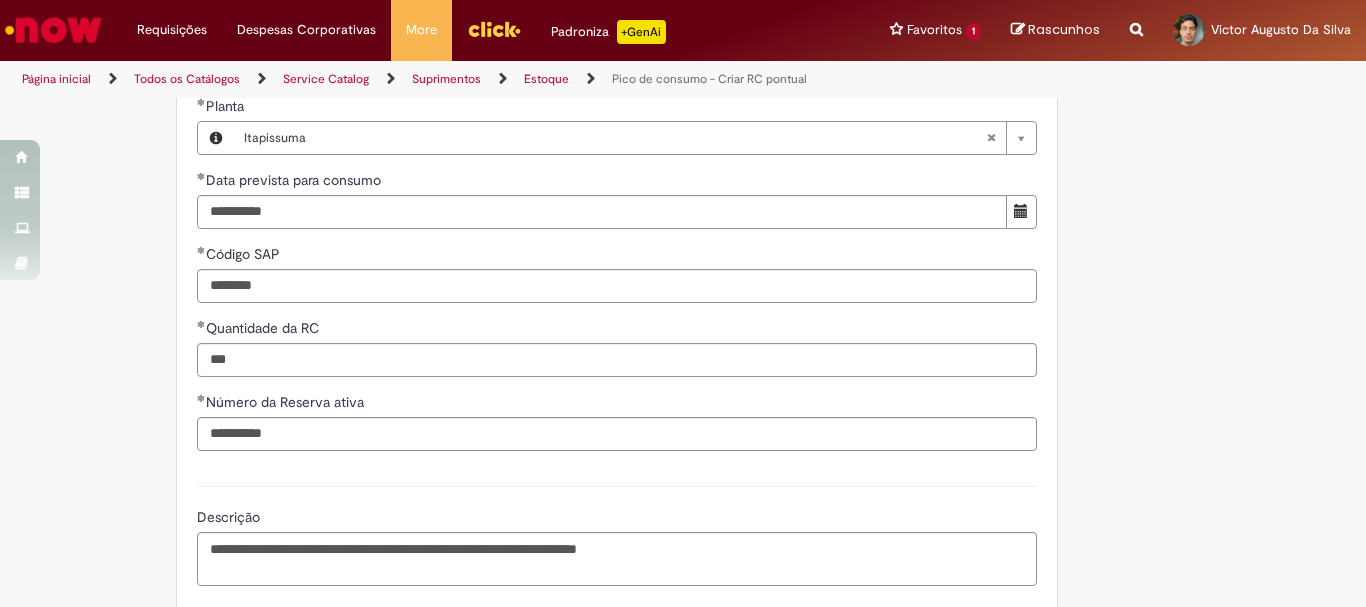 click on "Número da Reserva ativa" at bounding box center [617, 404] 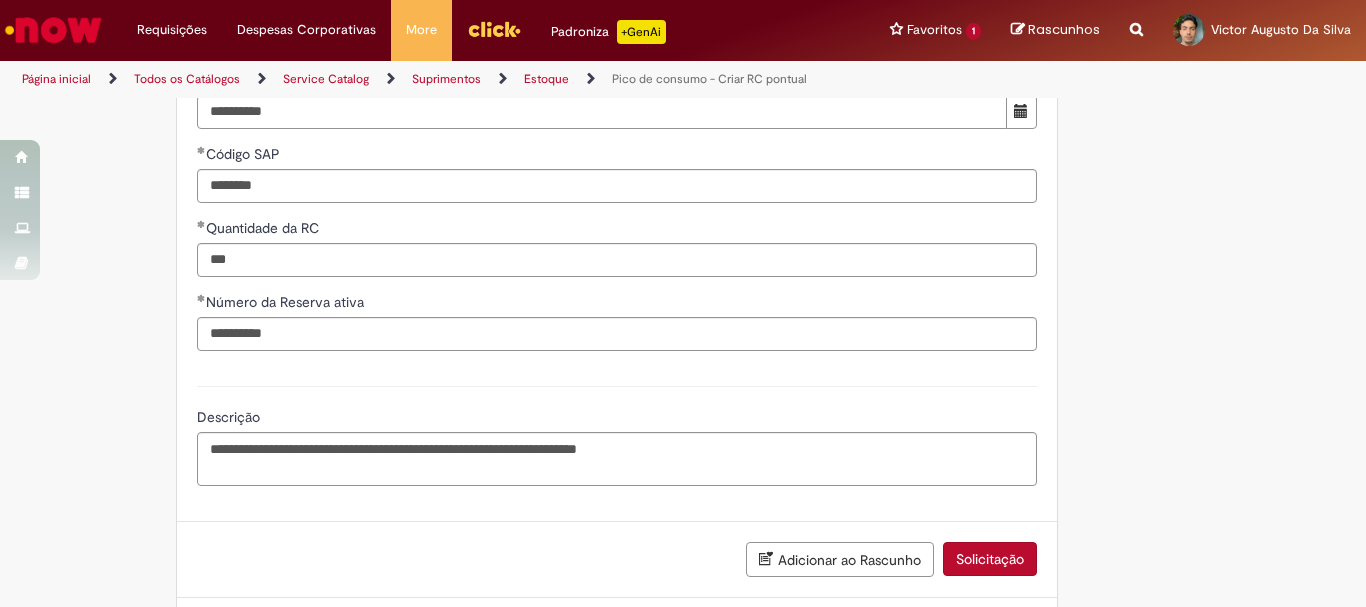 scroll, scrollTop: 974, scrollLeft: 0, axis: vertical 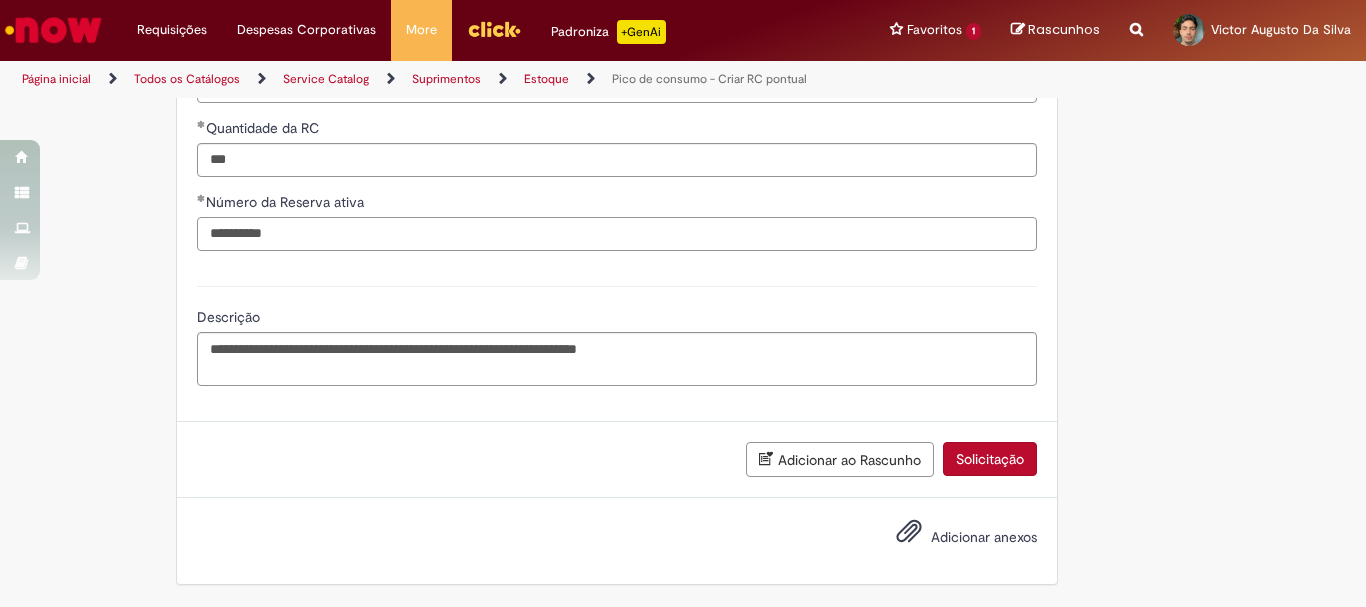 click on "**********" at bounding box center (617, 234) 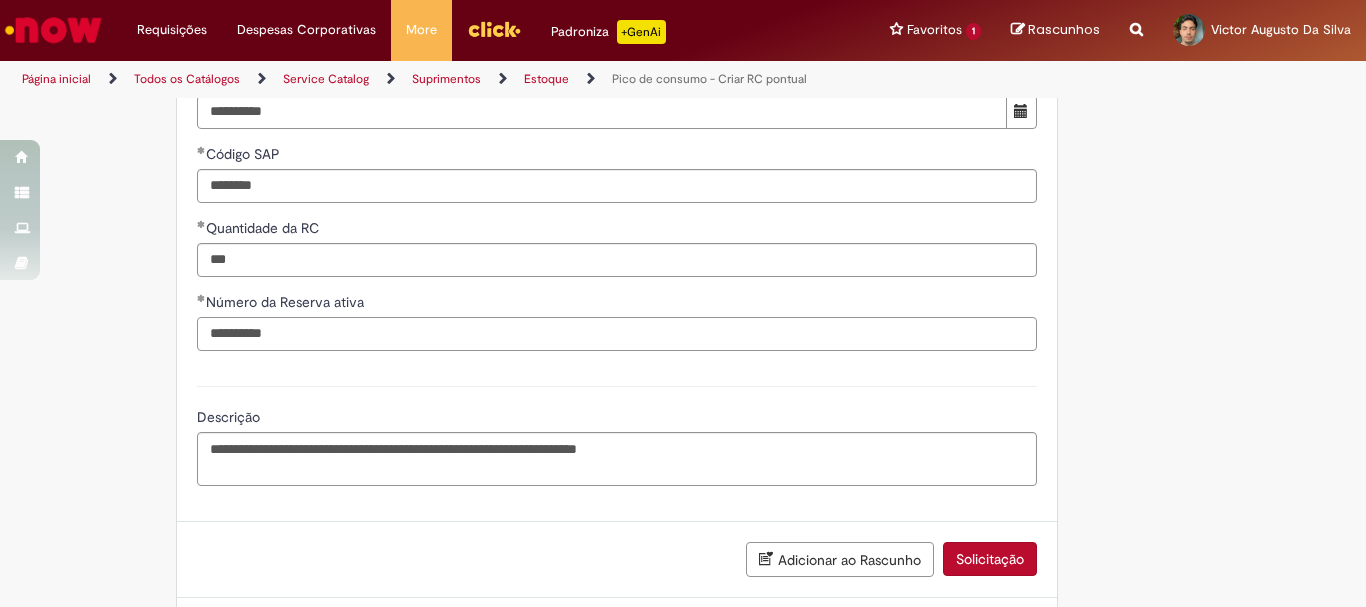 scroll, scrollTop: 374, scrollLeft: 0, axis: vertical 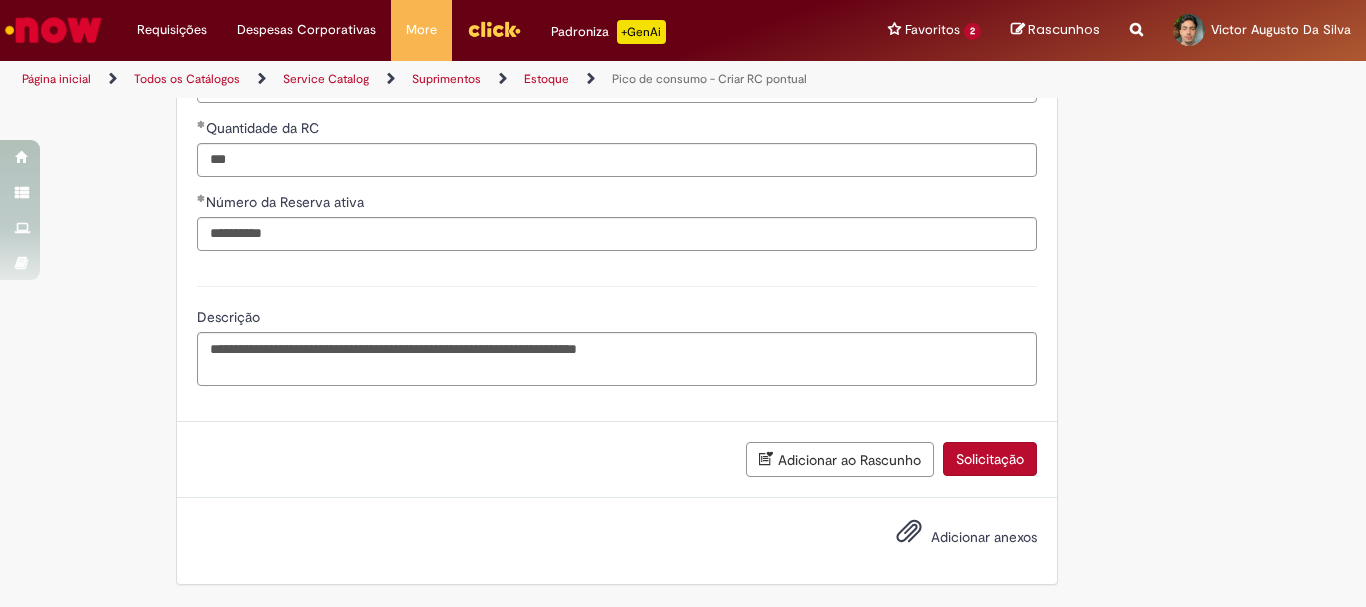 click on "Adicionar anexos" at bounding box center (952, 538) 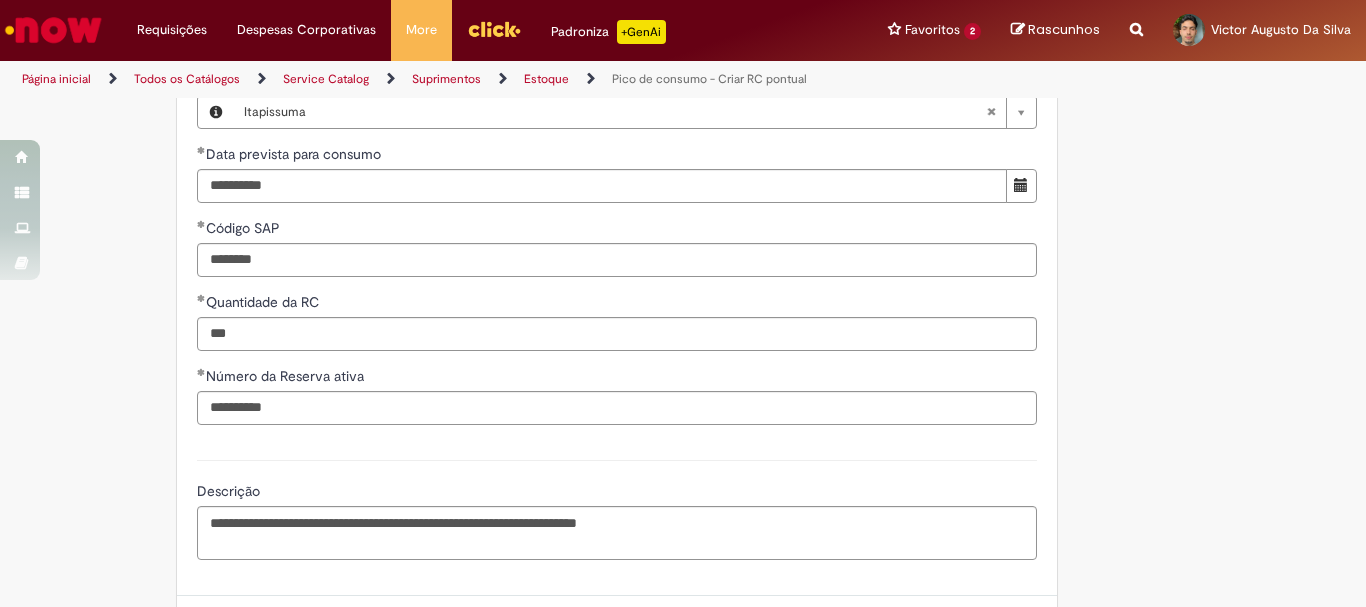 scroll, scrollTop: 1046, scrollLeft: 0, axis: vertical 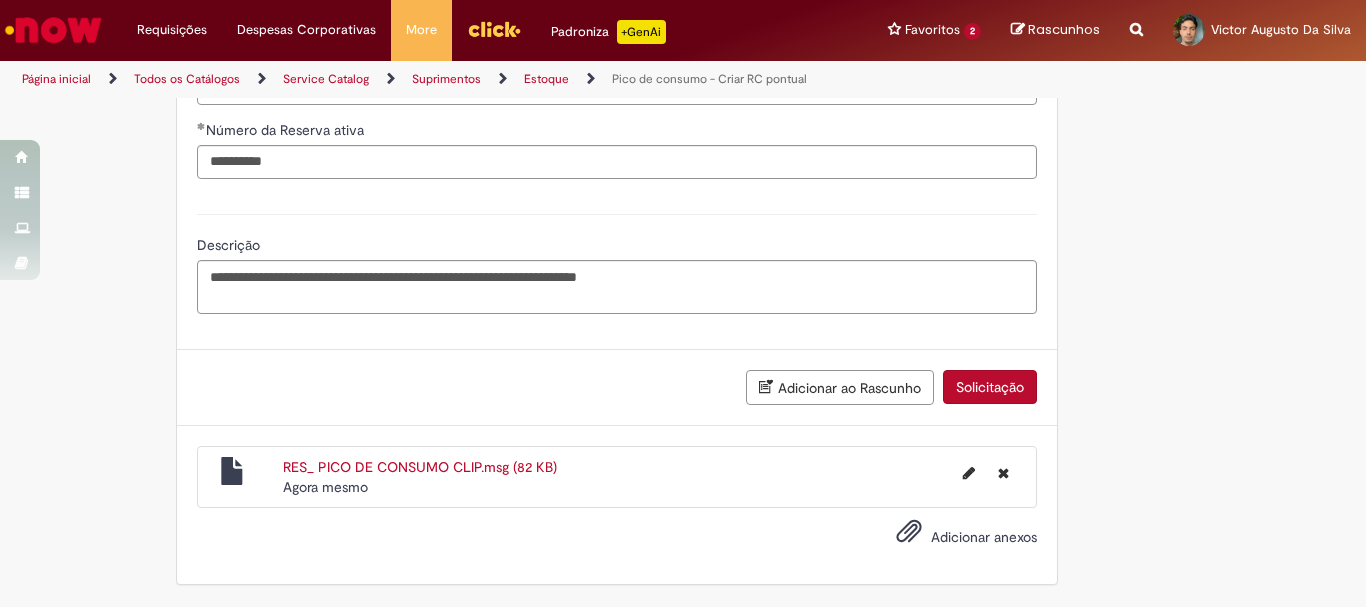 click on "Solicitação" at bounding box center [990, 387] 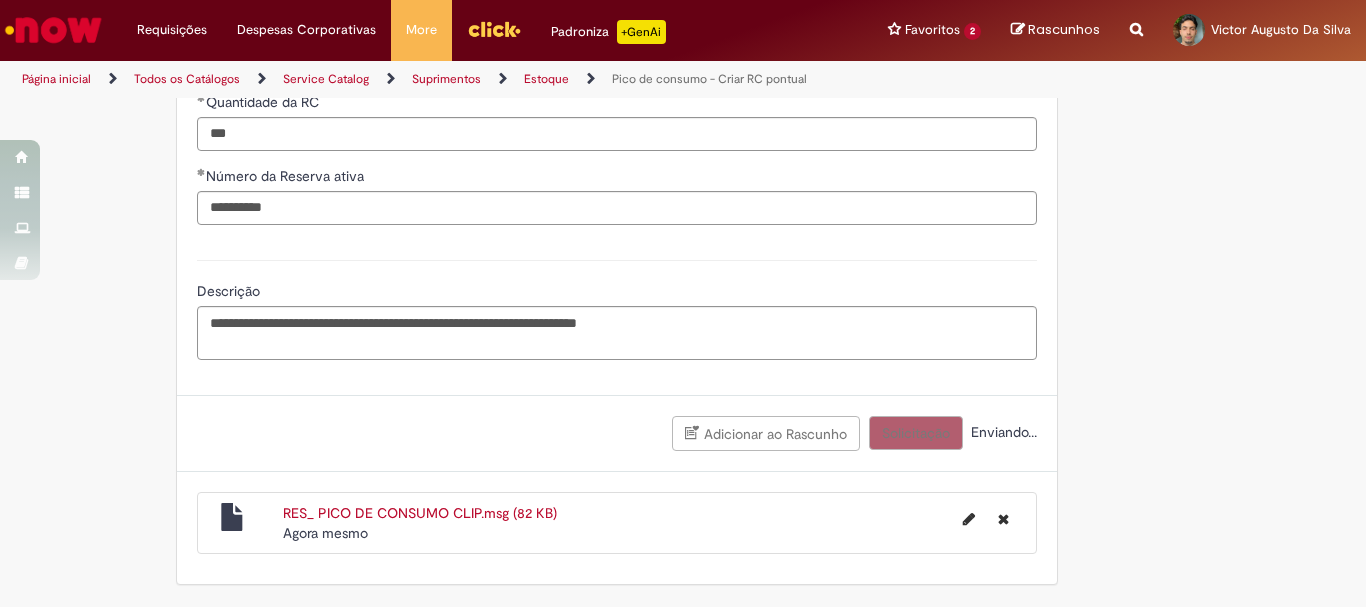 scroll, scrollTop: 1000, scrollLeft: 0, axis: vertical 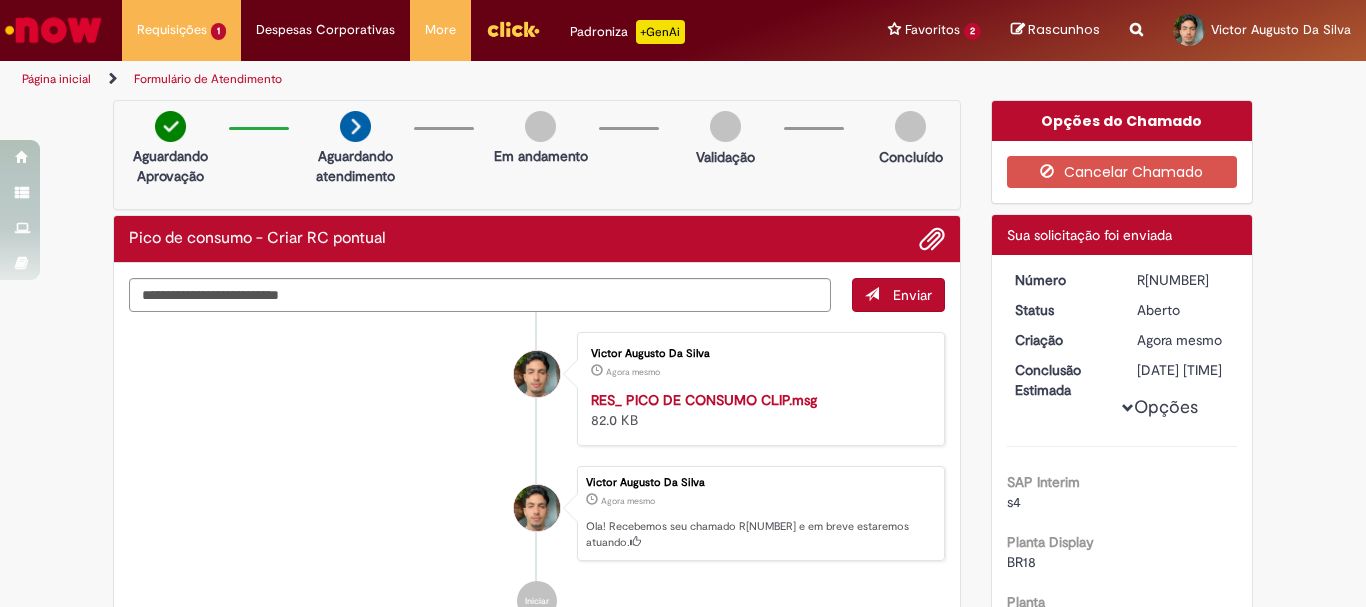 click on "Victor Augusto Da Silva
Agora mesmo Agora mesmo
RES_ PICO DE CONSUMO CLIP.msg  82.0 KB" at bounding box center (537, 389) 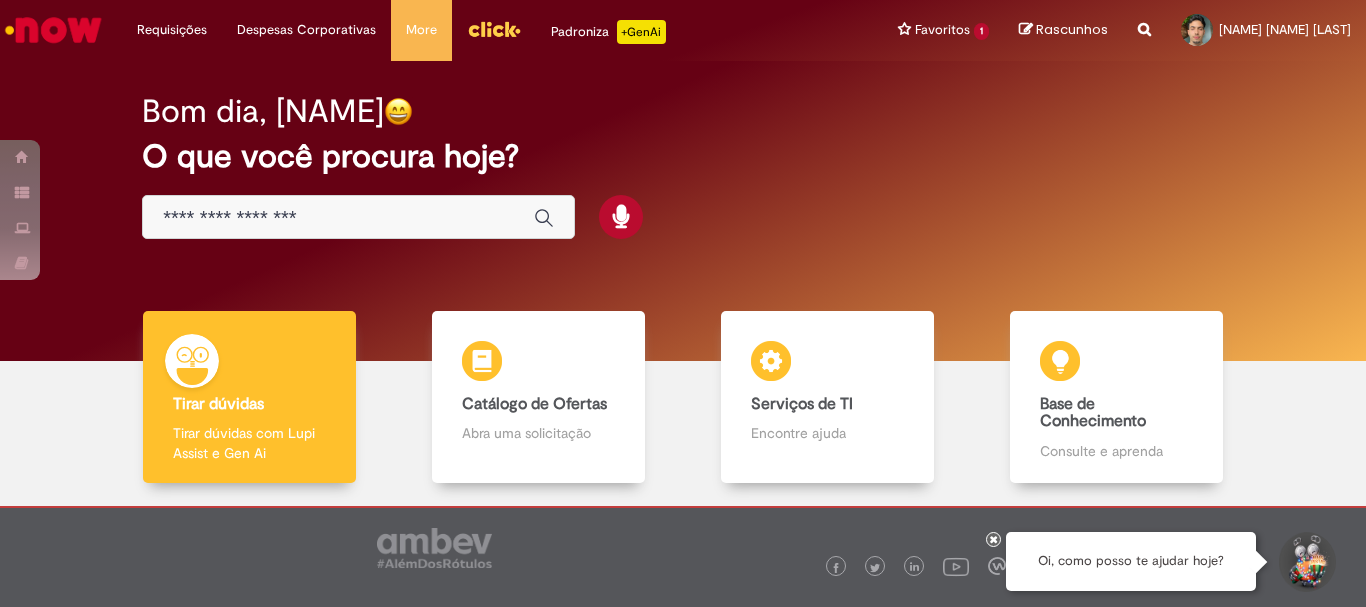 scroll, scrollTop: 0, scrollLeft: 0, axis: both 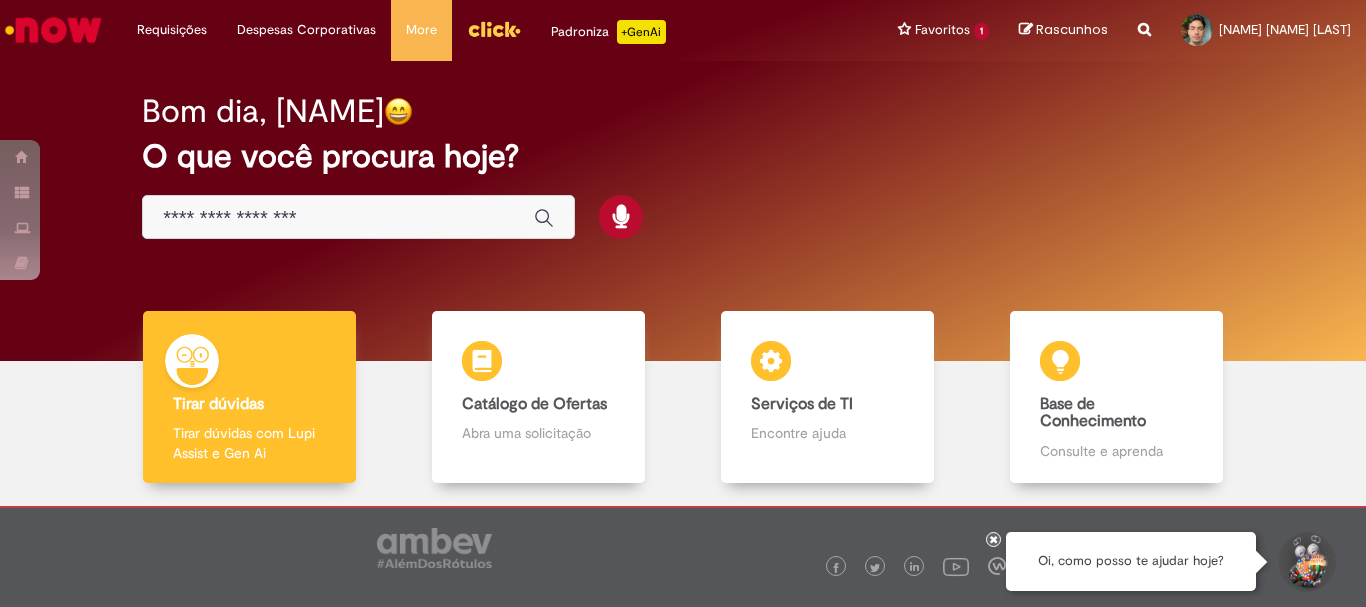 click at bounding box center [338, 218] 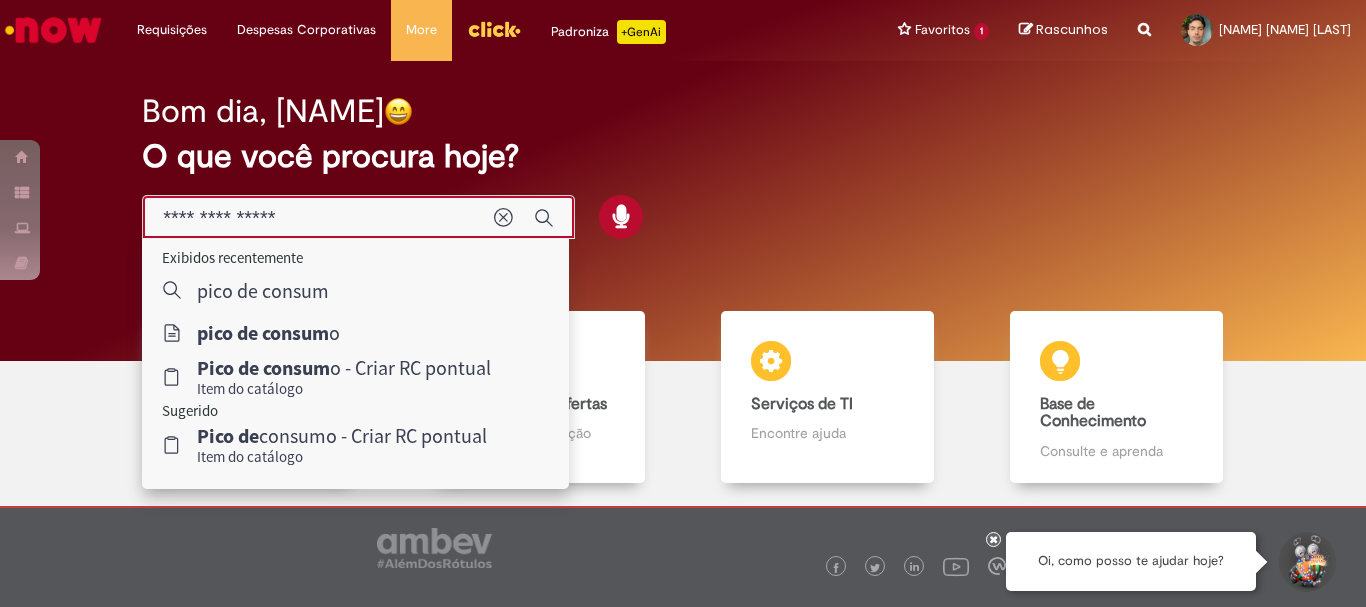 type on "**********" 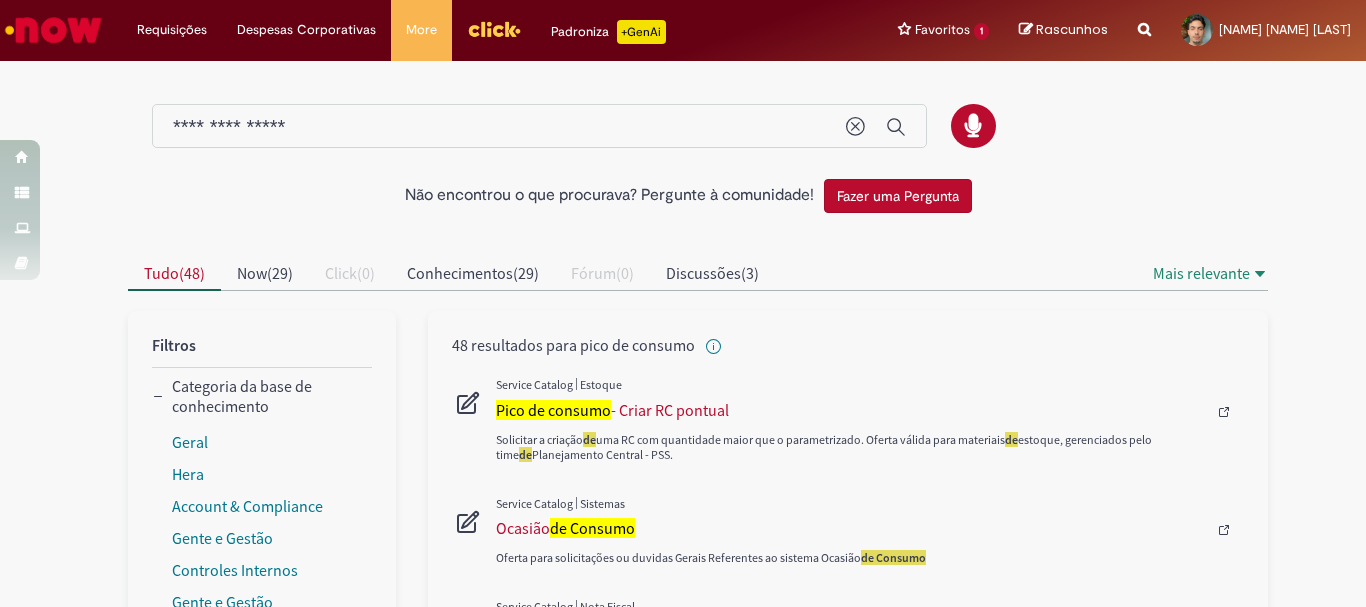 scroll, scrollTop: 100, scrollLeft: 0, axis: vertical 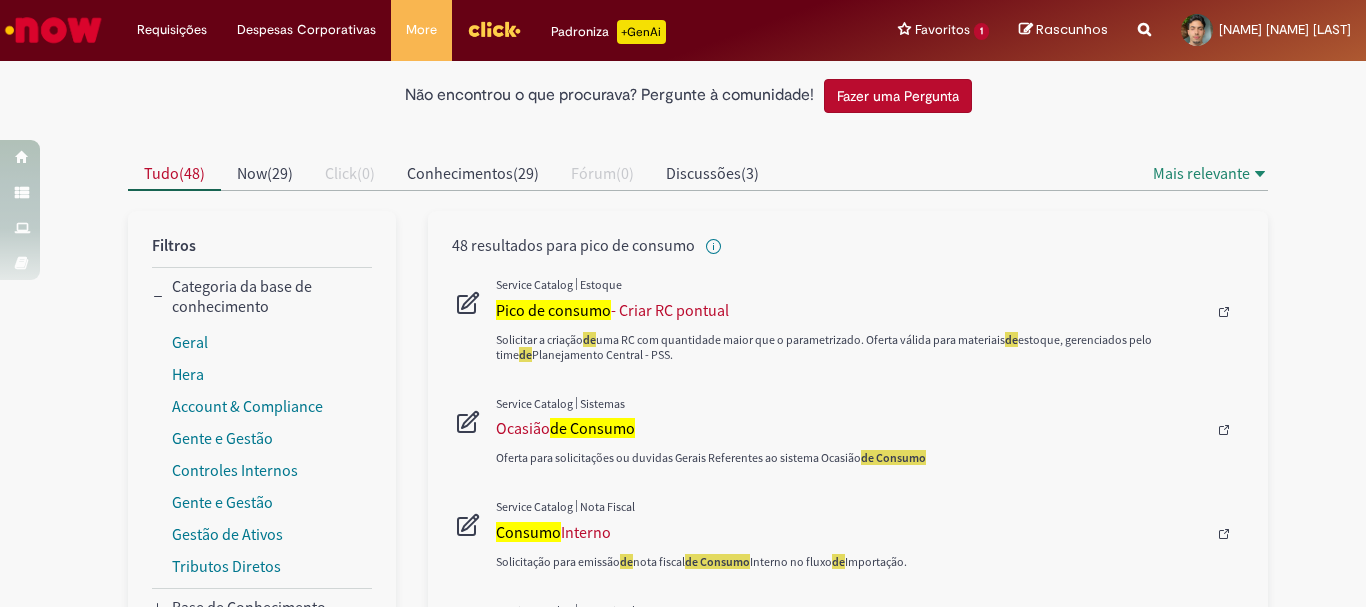 drag, startPoint x: 677, startPoint y: 312, endPoint x: 1293, endPoint y: 328, distance: 616.20776 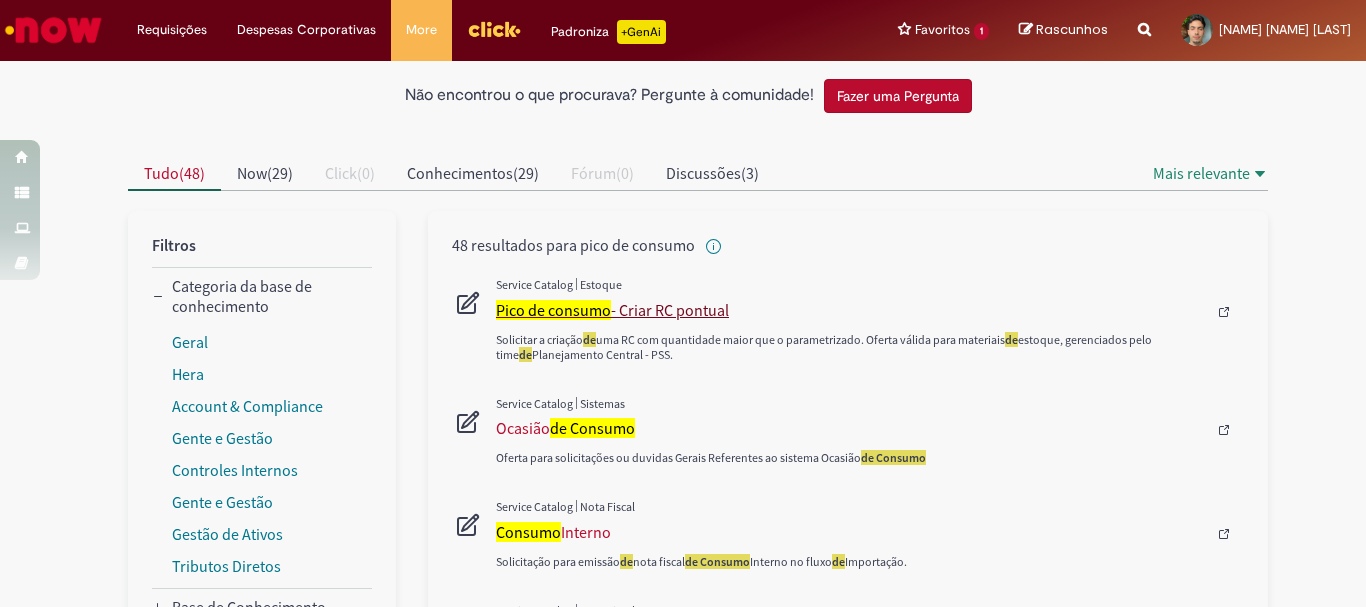 click on "Pico de consumo" at bounding box center (553, 310) 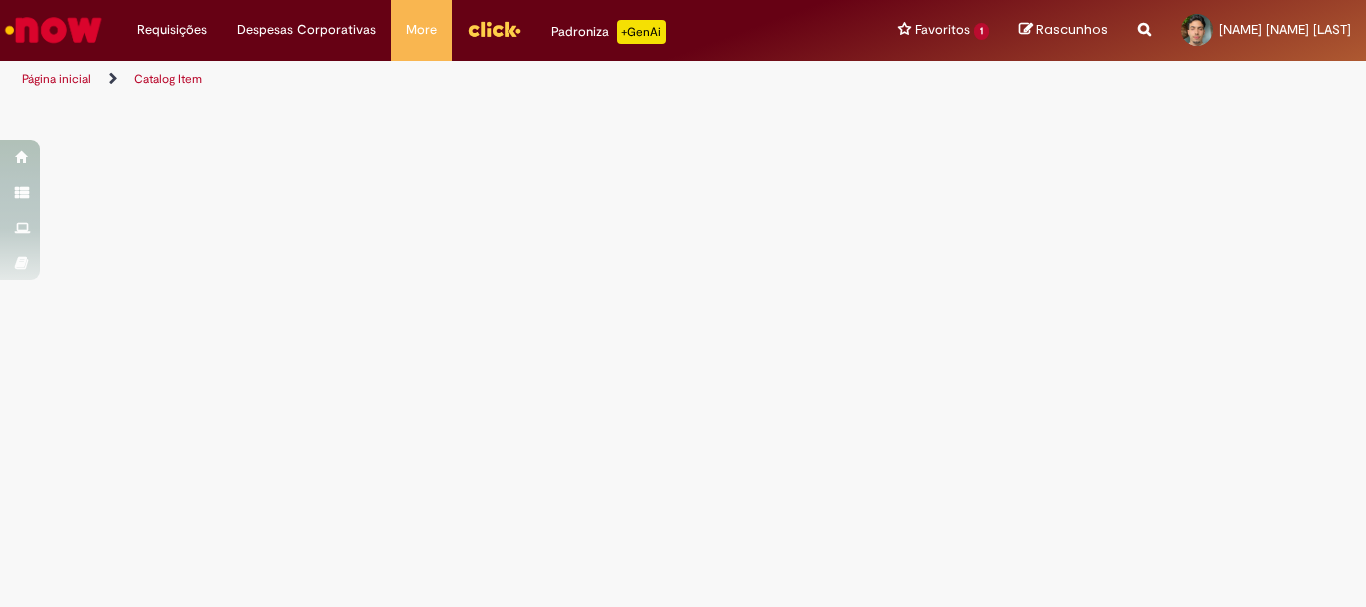 scroll, scrollTop: 0, scrollLeft: 0, axis: both 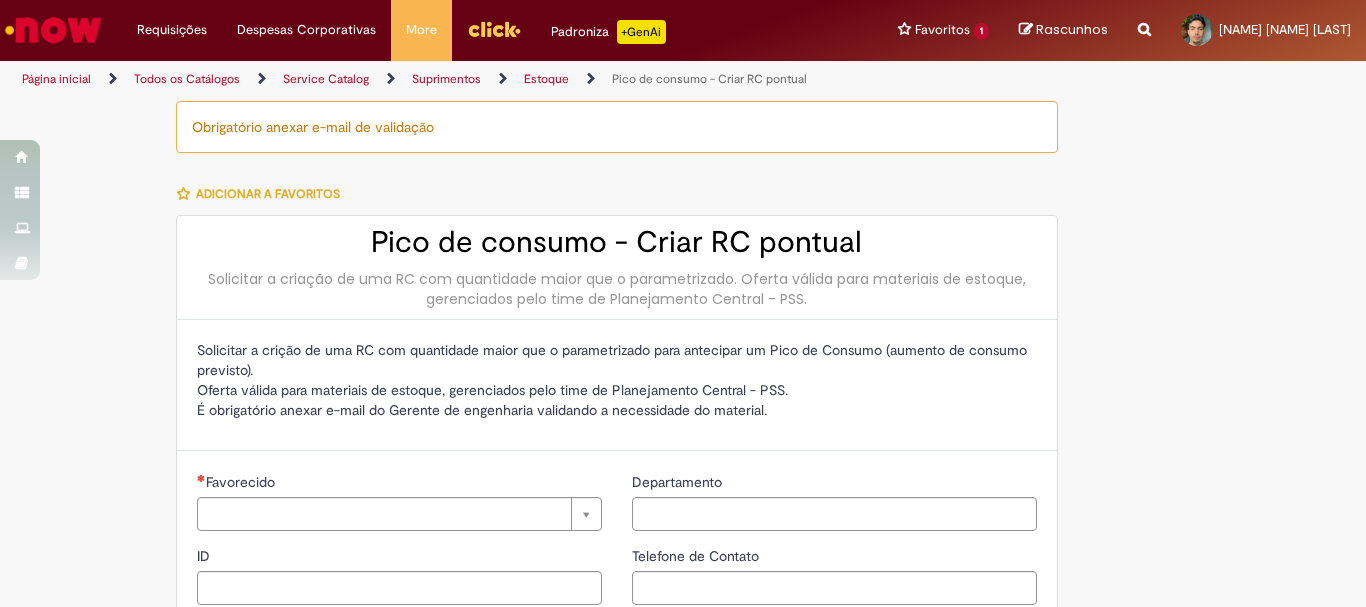type on "********" 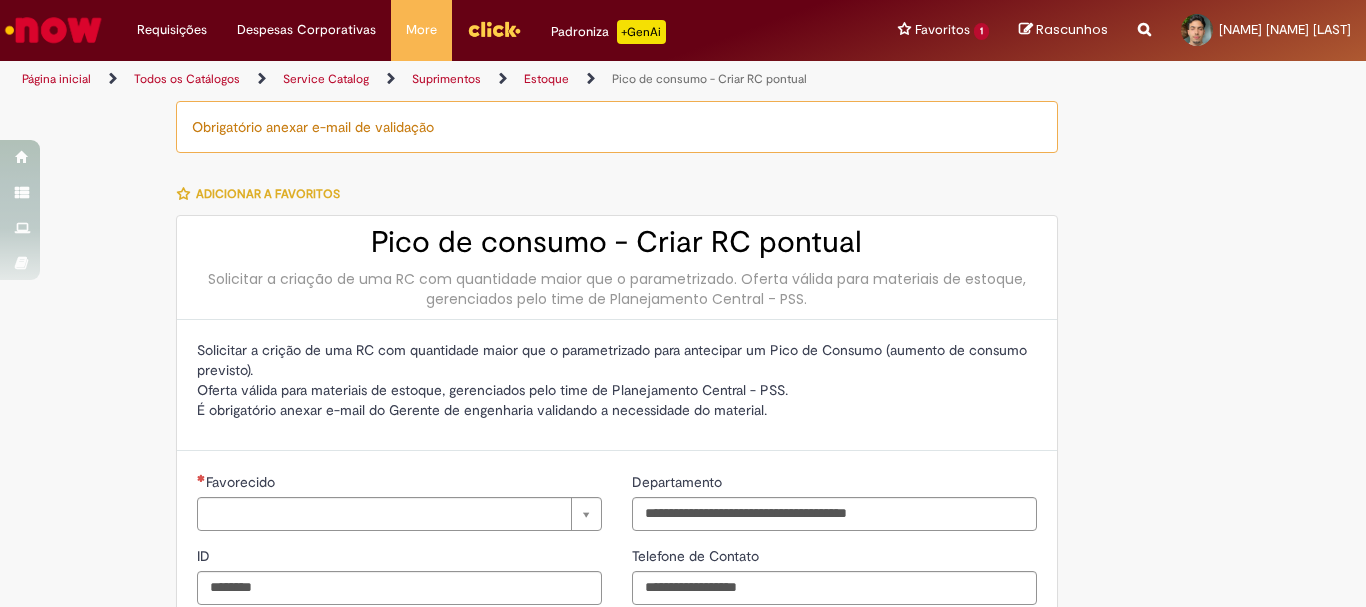 type on "**********" 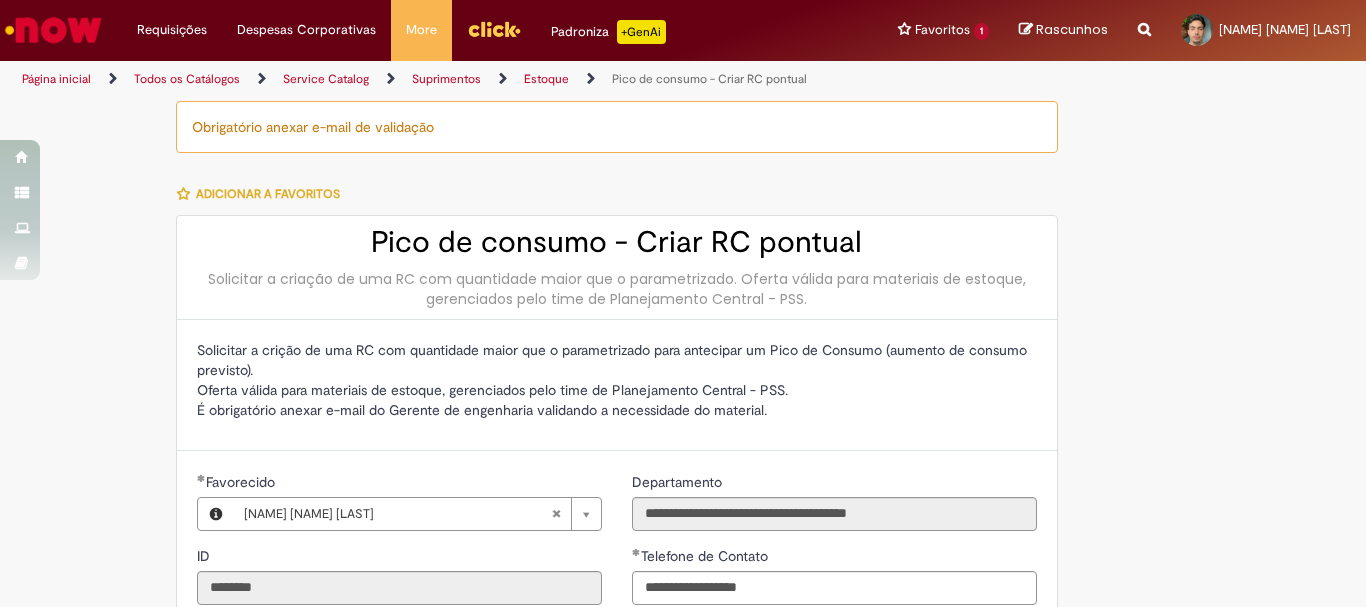 type on "**********" 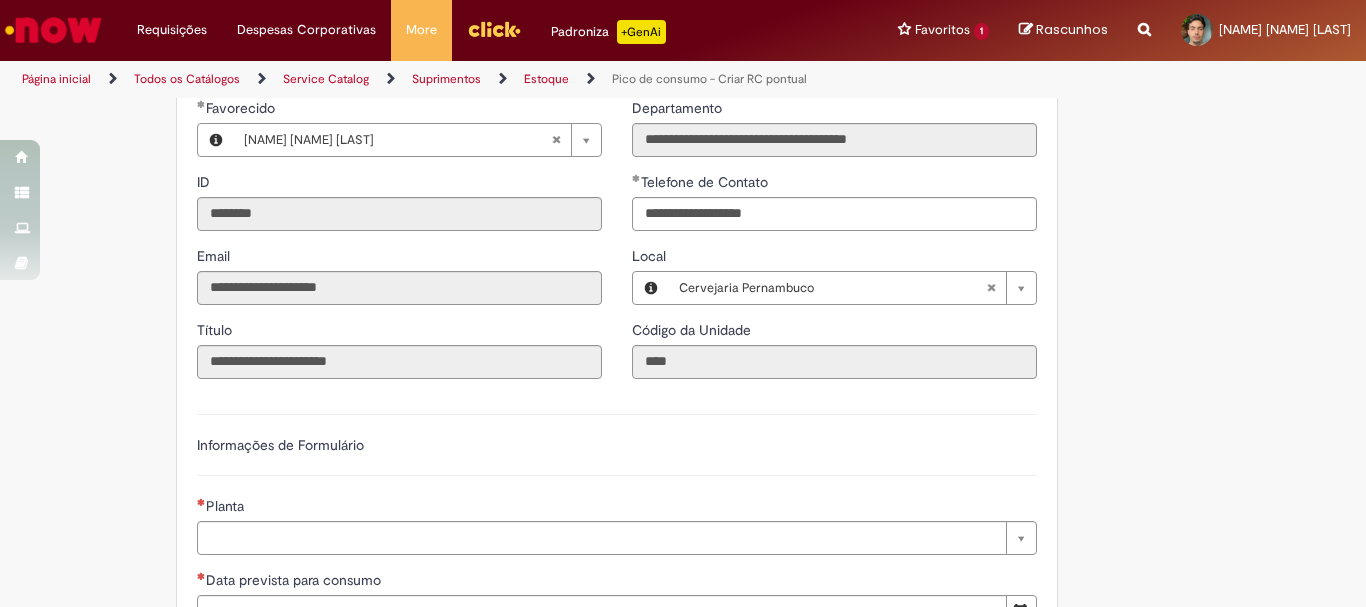 scroll, scrollTop: 0, scrollLeft: 0, axis: both 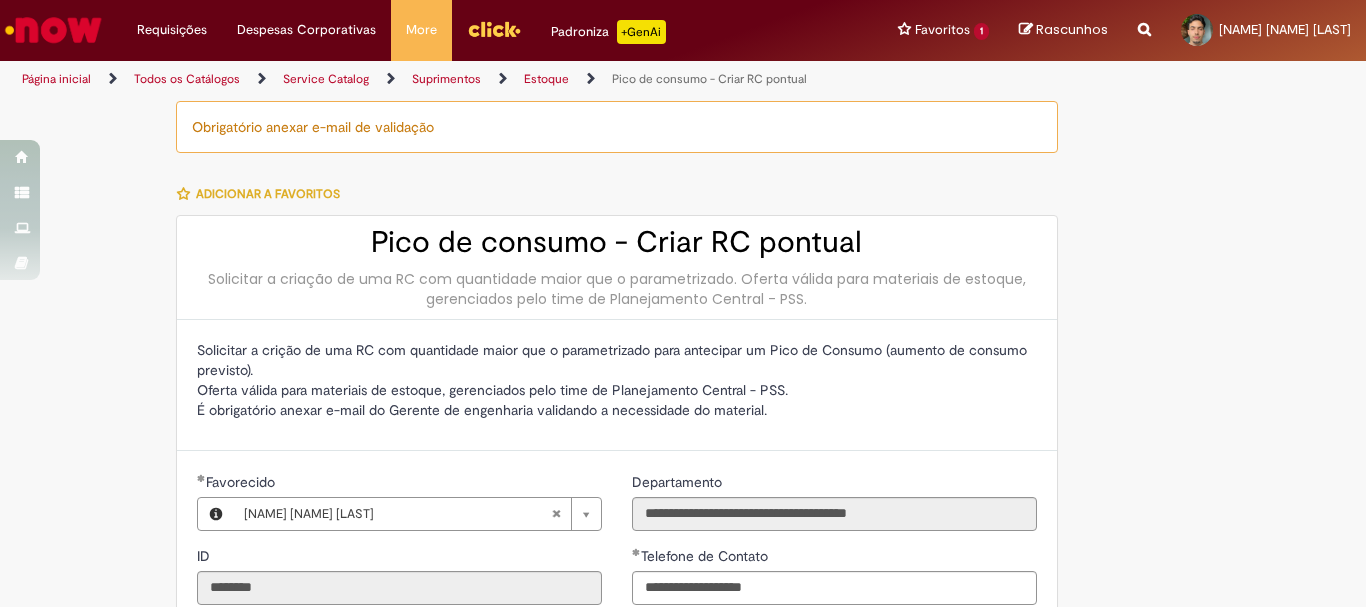 click on "Adicionar a Favoritos" at bounding box center [268, 194] 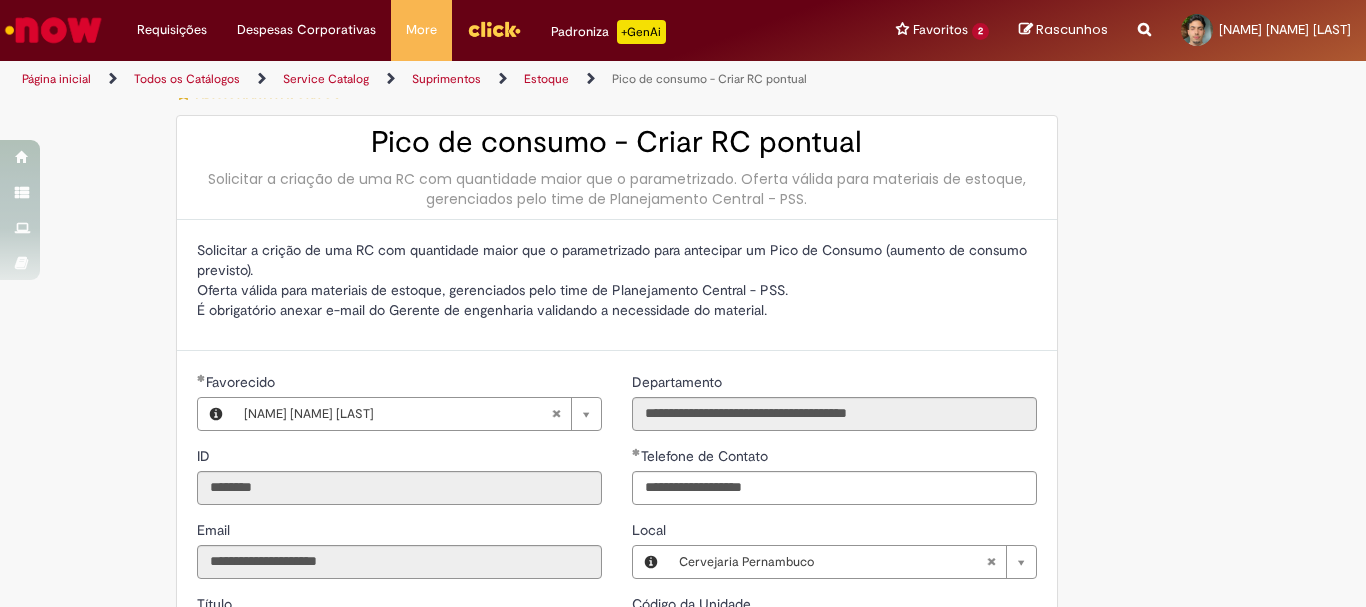 scroll, scrollTop: 0, scrollLeft: 0, axis: both 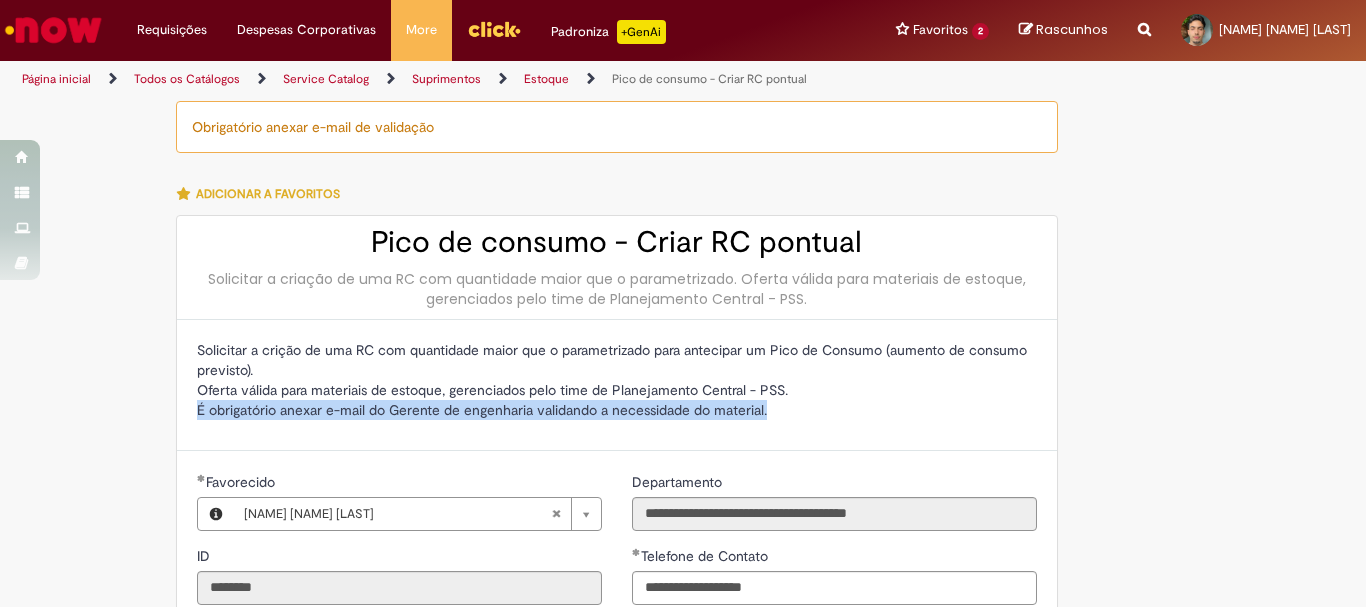 drag, startPoint x: 185, startPoint y: 412, endPoint x: 765, endPoint y: 410, distance: 580.0034 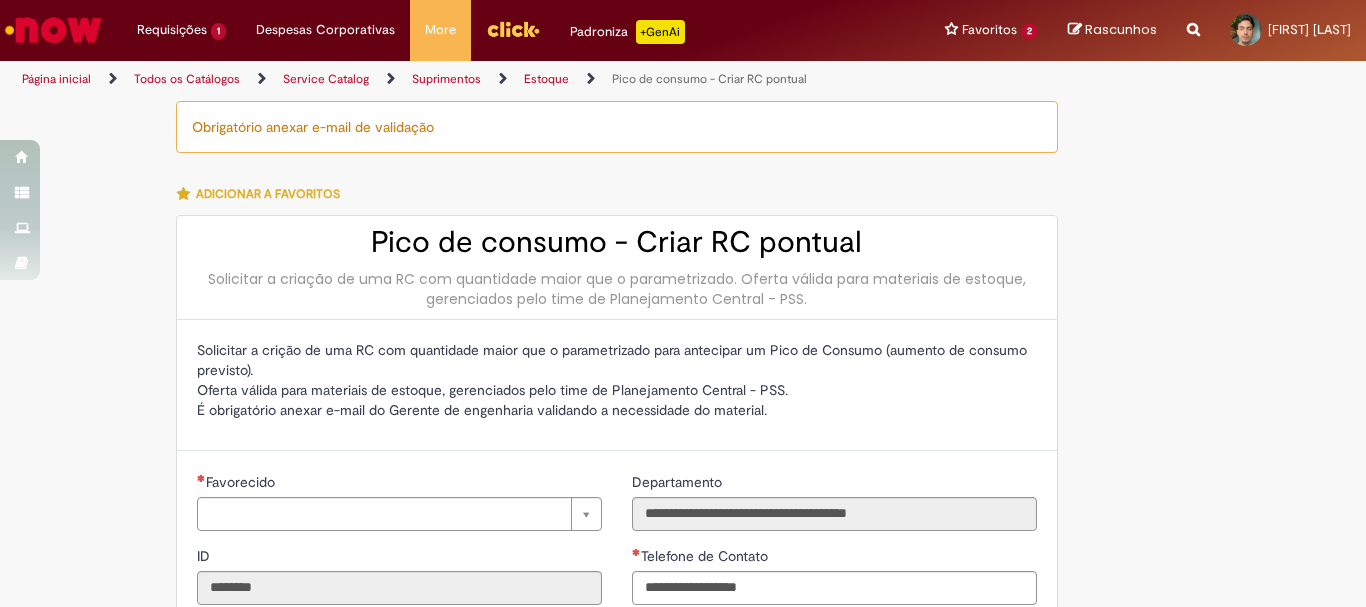 scroll, scrollTop: 0, scrollLeft: 0, axis: both 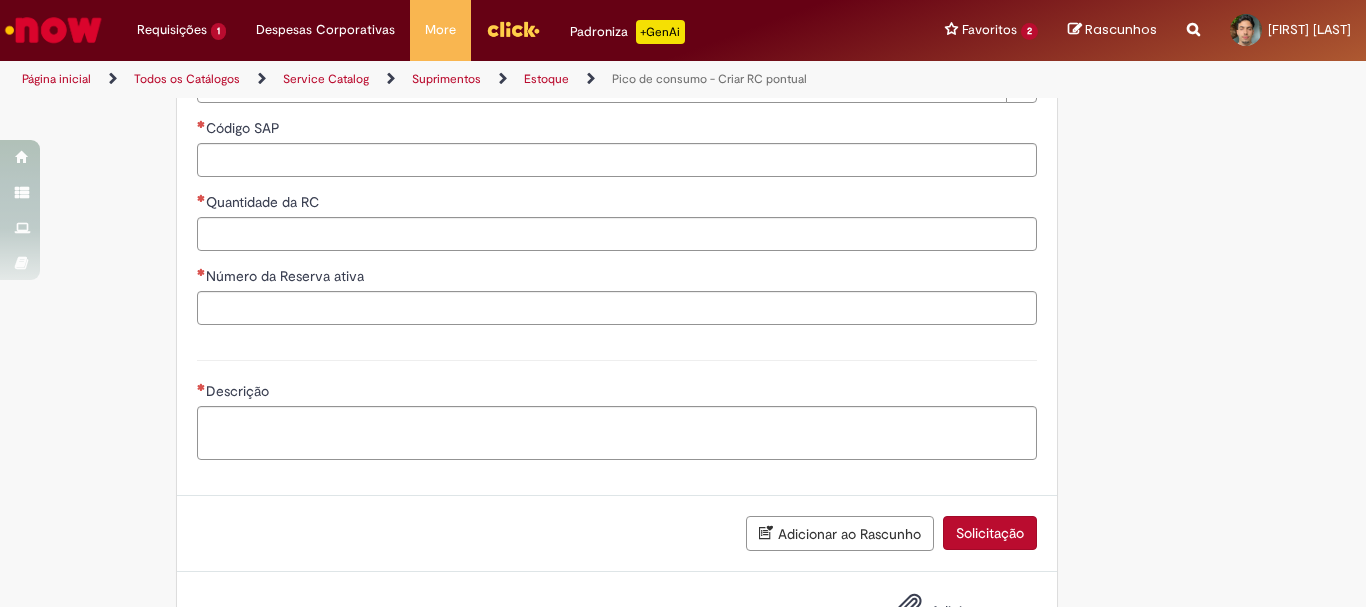 click on "**********" at bounding box center (585, -60) 